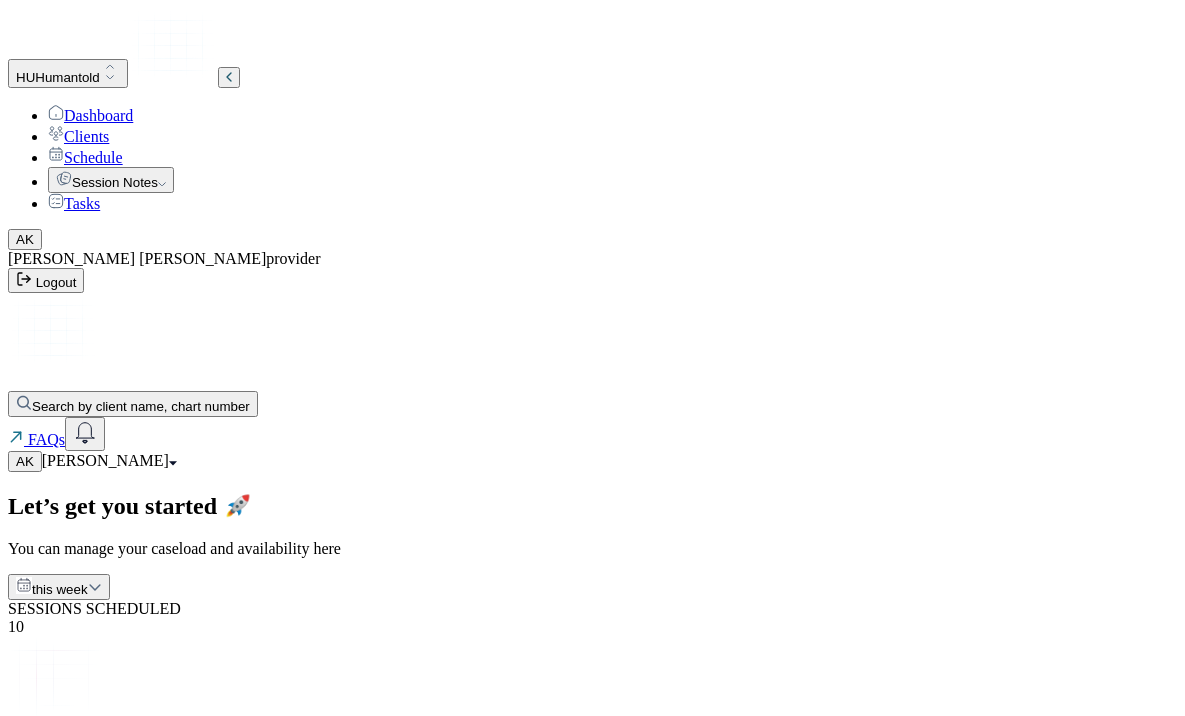 scroll, scrollTop: 42, scrollLeft: 0, axis: vertical 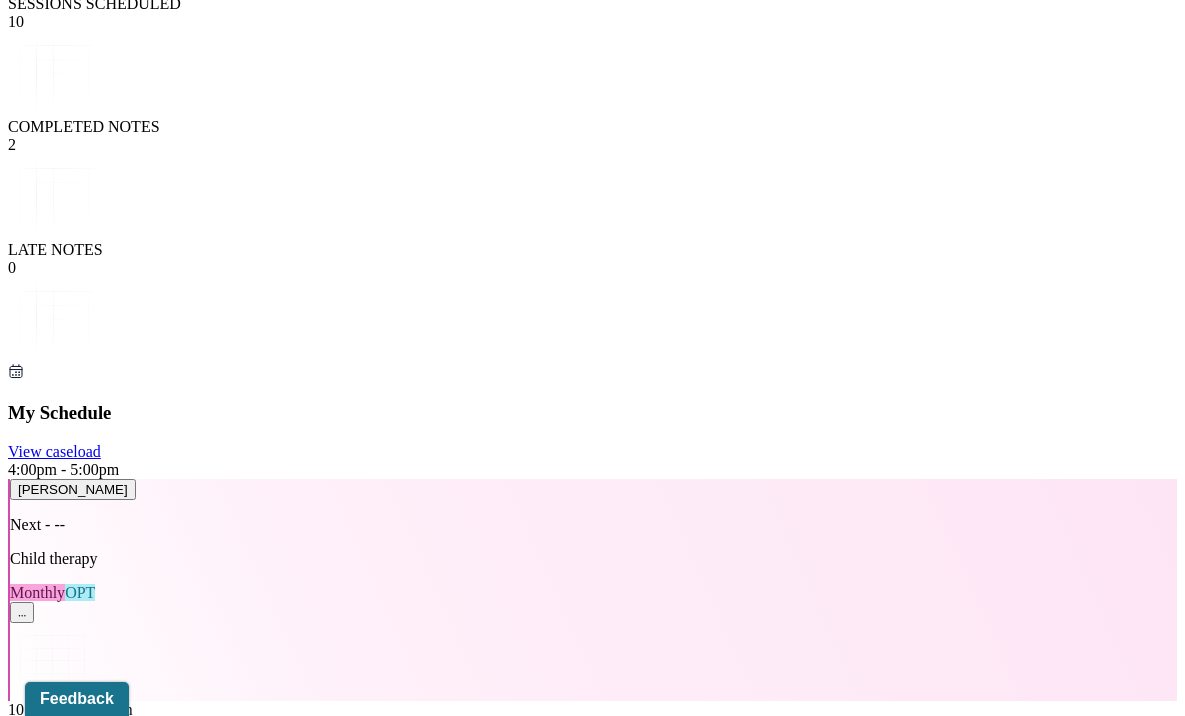 click on "Session Notes" at bounding box center (111, -425) 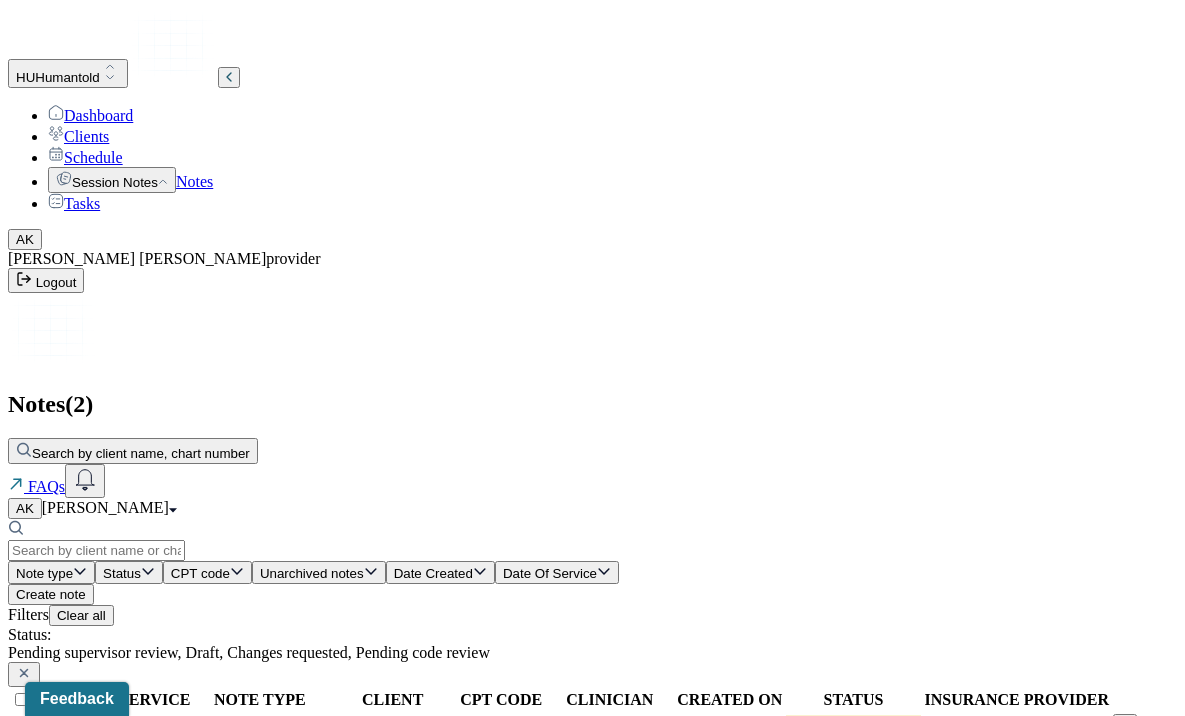 click on "Dashboard" at bounding box center (90, 115) 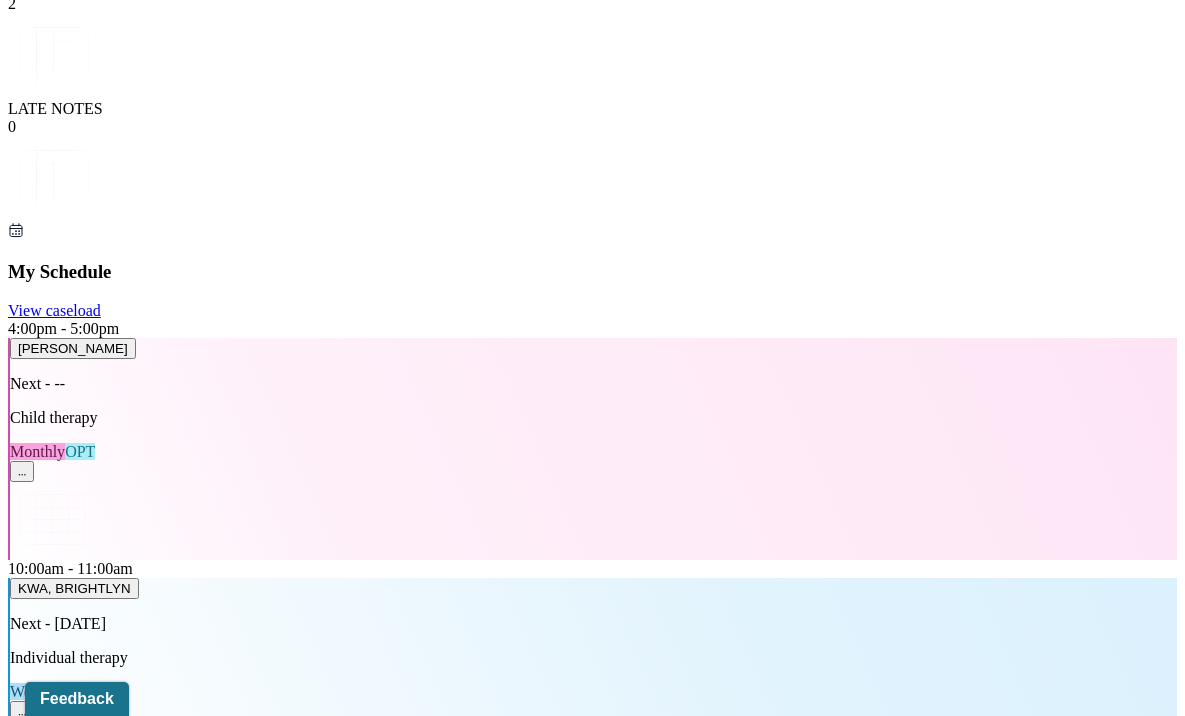 scroll, scrollTop: 762, scrollLeft: 0, axis: vertical 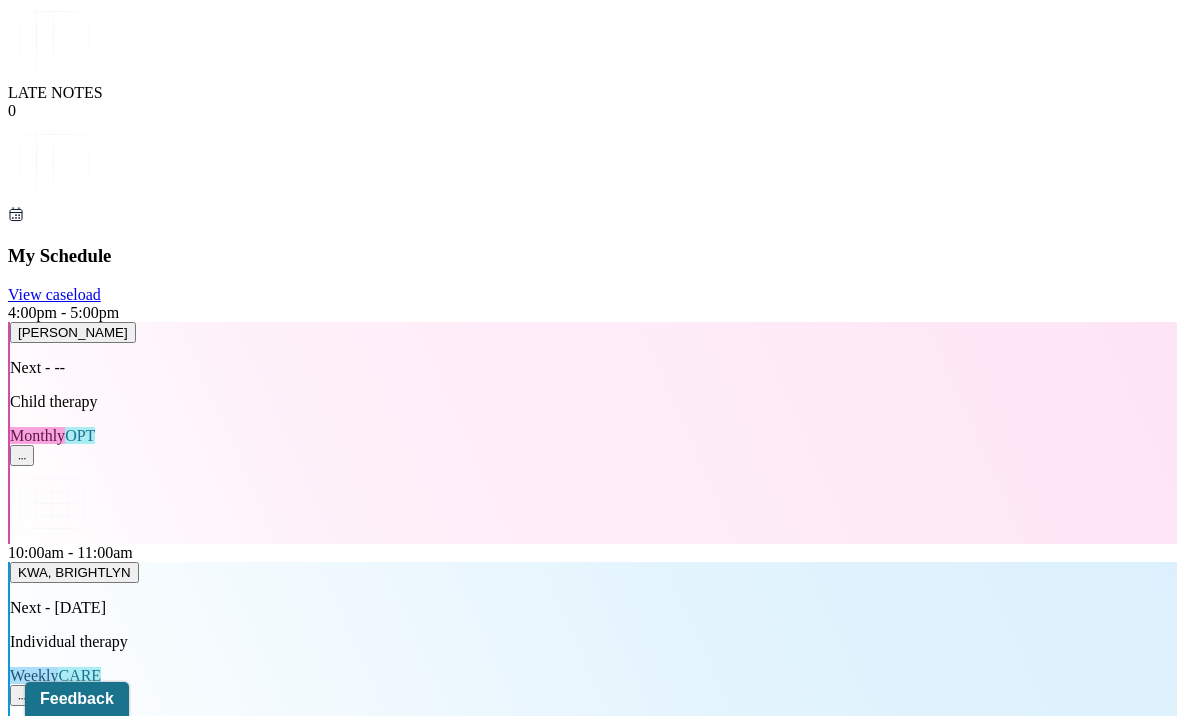 click on "Complete Autumn's [DATE] session note" at bounding box center (193, 6490) 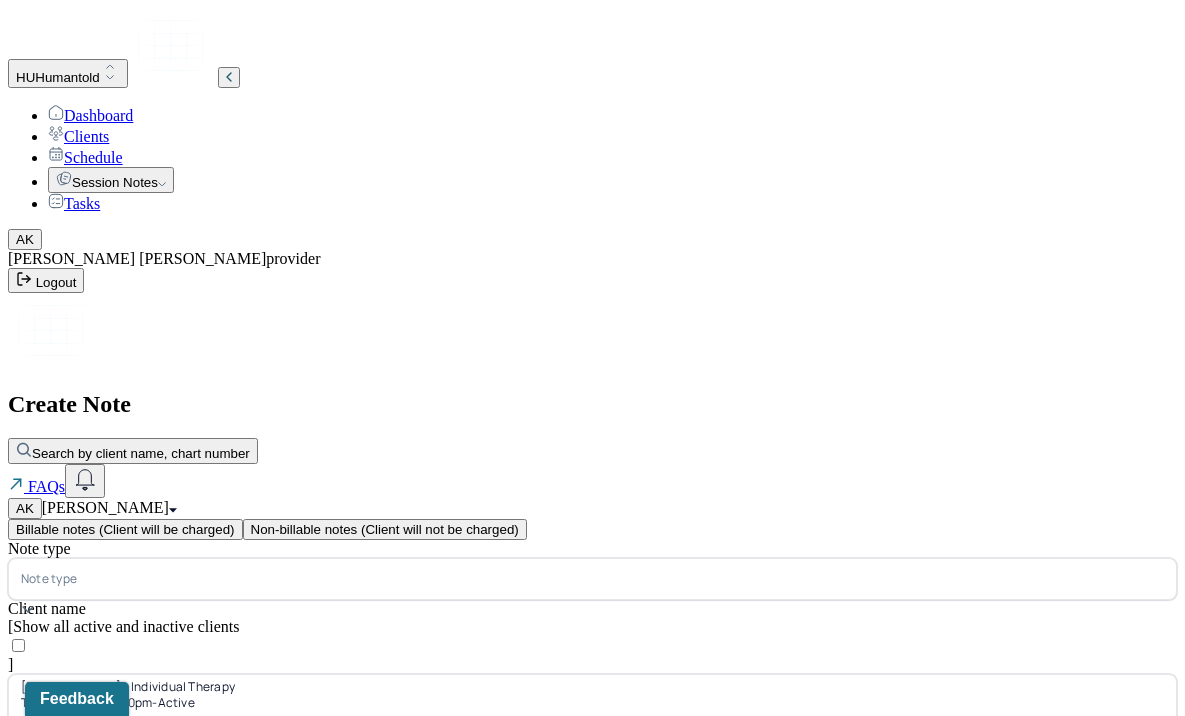 click at bounding box center (622, 579) 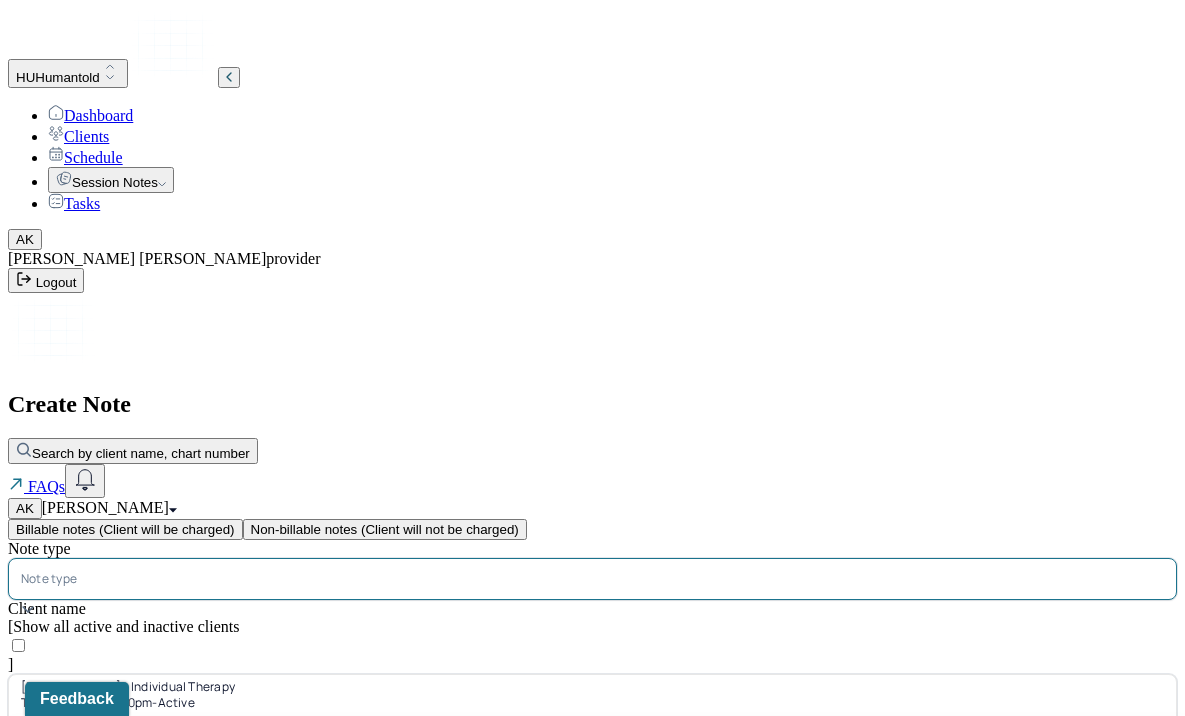 click on "Individual soap note" at bounding box center (600, 958) 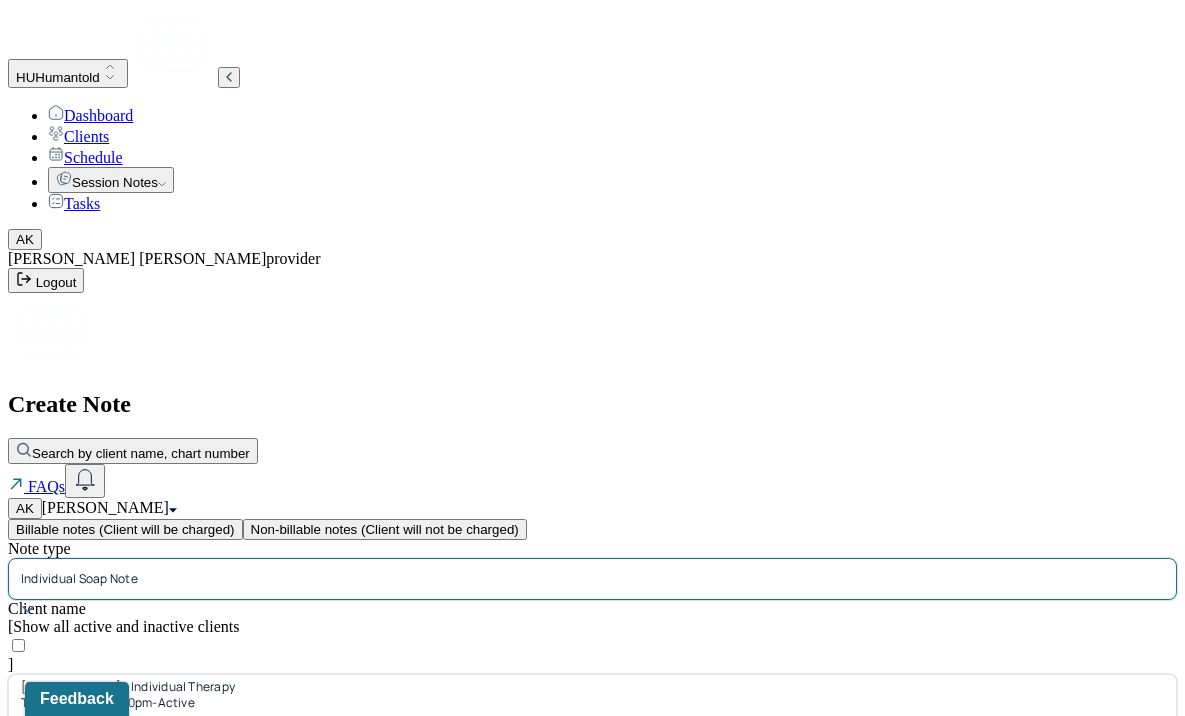 click on "12:00" at bounding box center (52, 929) 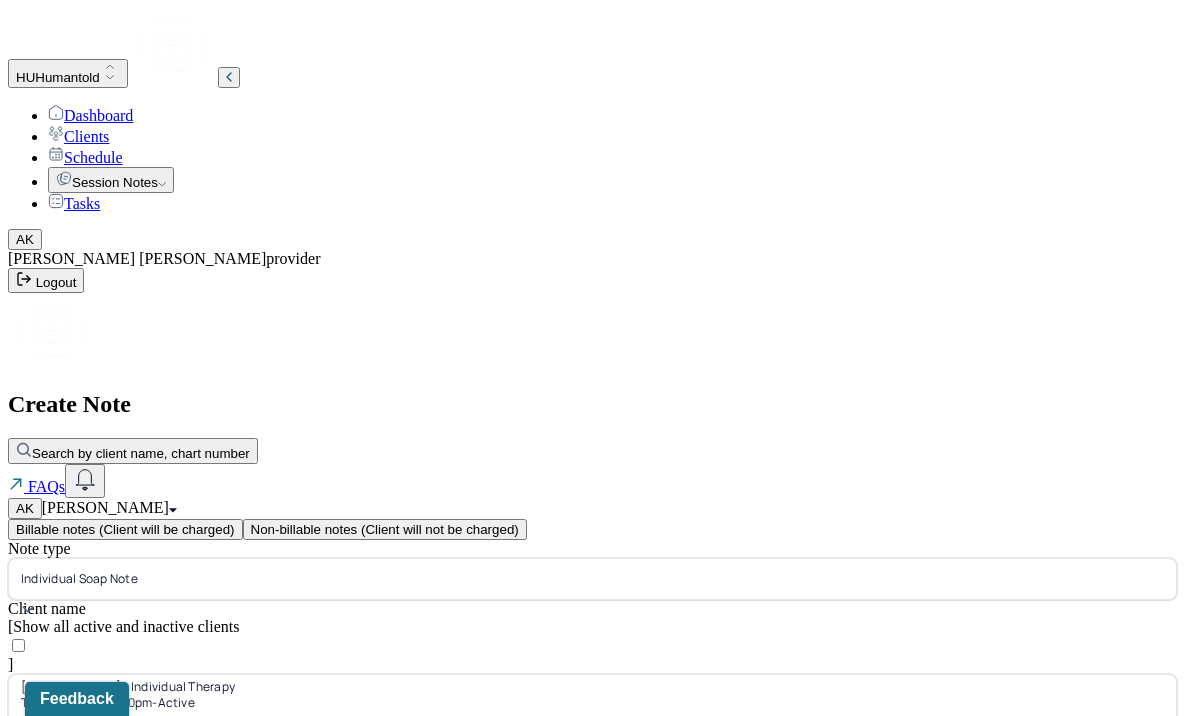 type on "11:55" 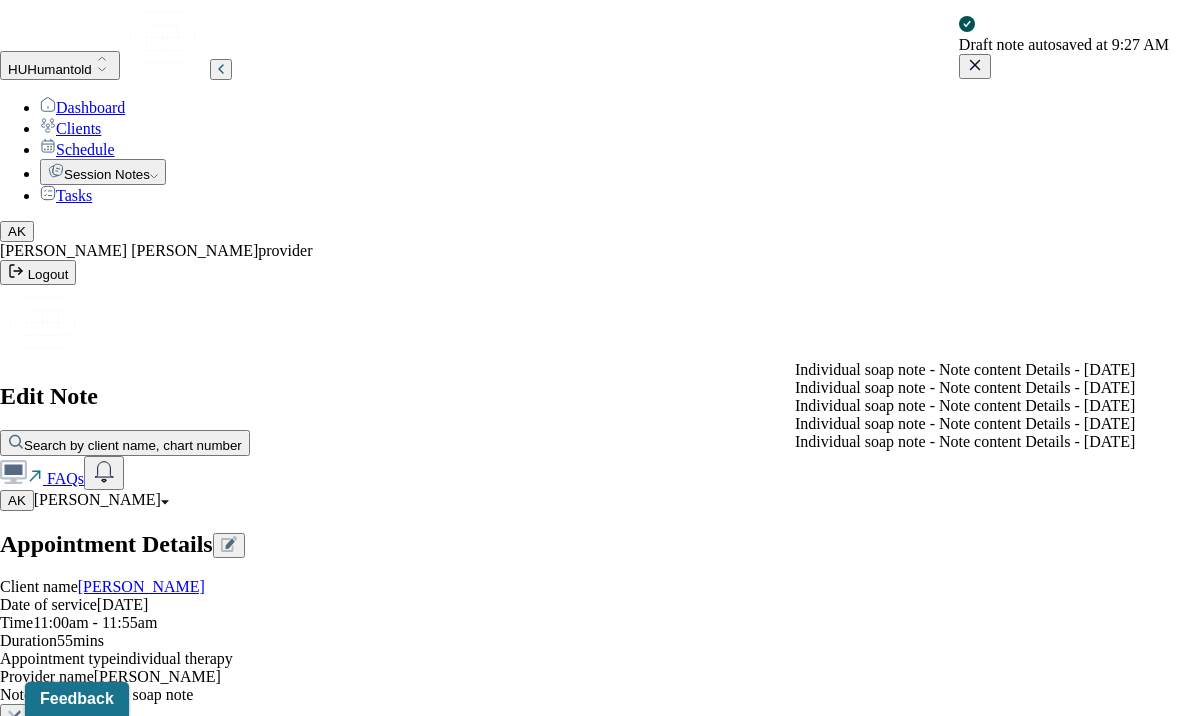 click on "Load previous session note" at bounding box center (96, 865) 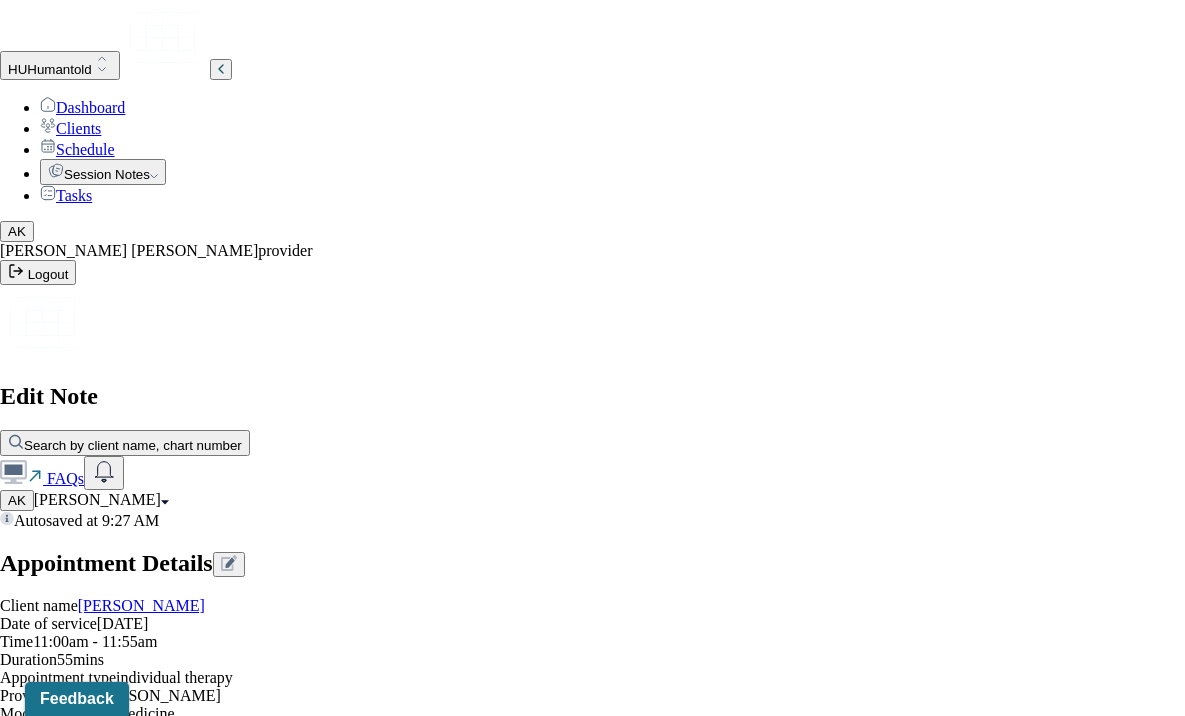 click on "Yes, Load Previous Note" at bounding box center [139, 4267] 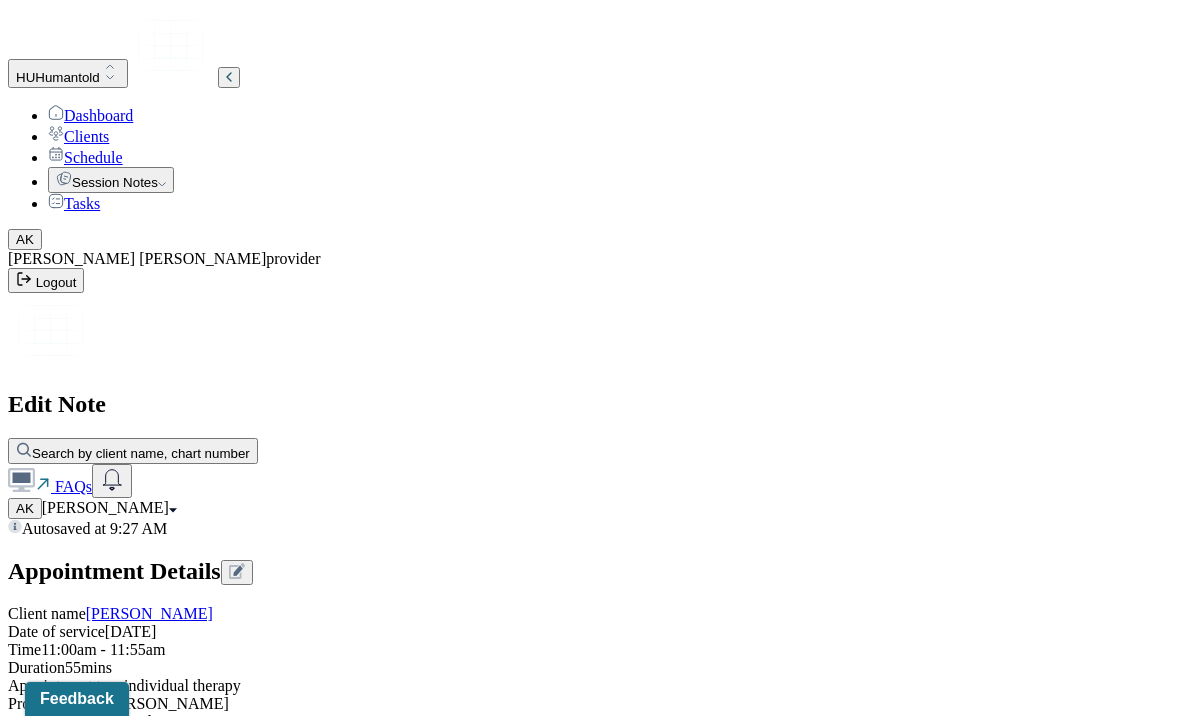 scroll, scrollTop: 828, scrollLeft: 0, axis: vertical 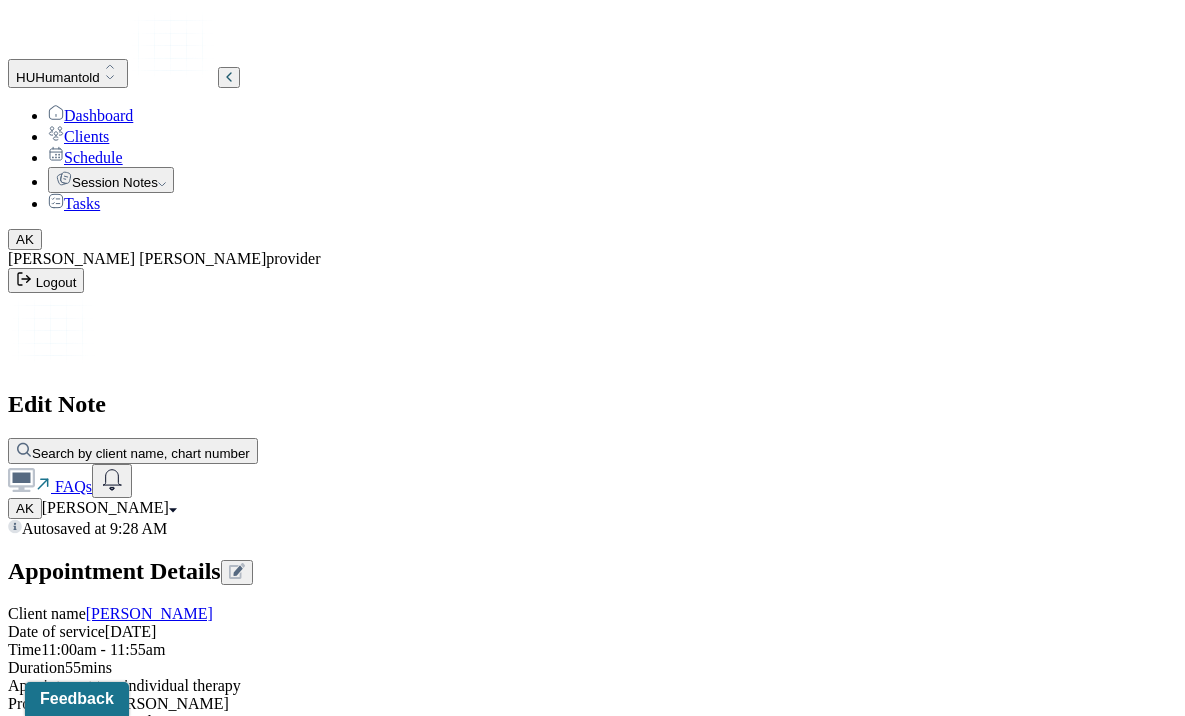 drag, startPoint x: 742, startPoint y: 404, endPoint x: 210, endPoint y: 327, distance: 537.54346 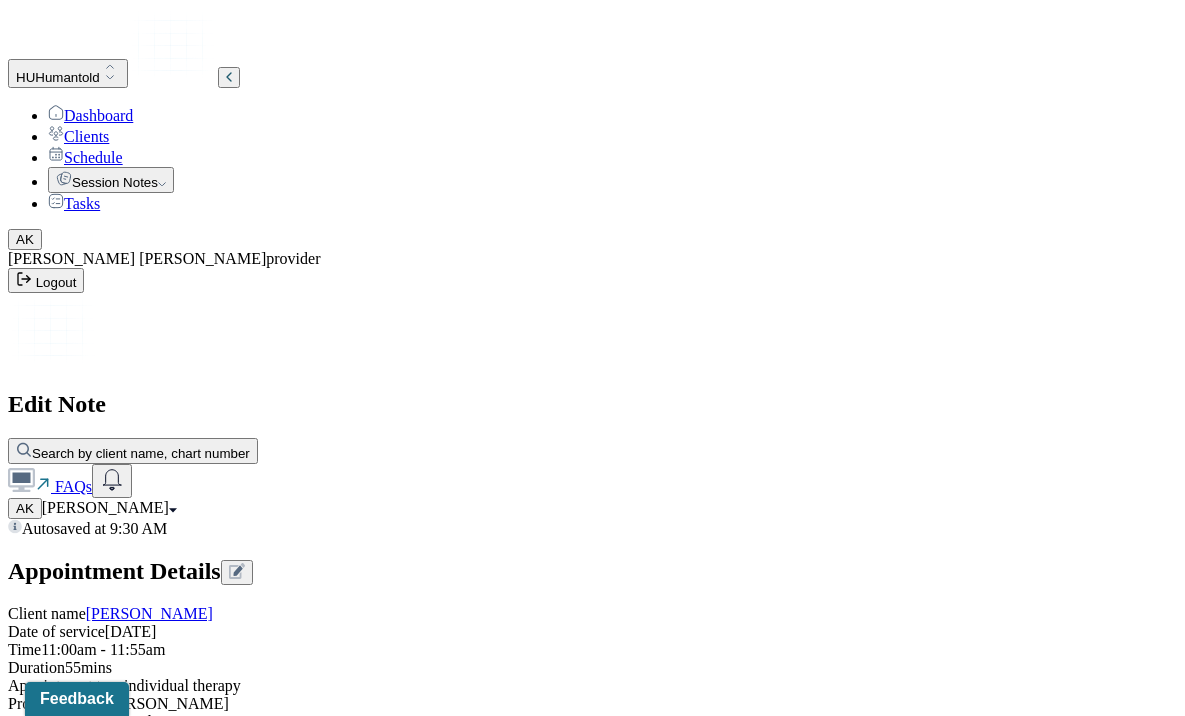 drag, startPoint x: 1108, startPoint y: 396, endPoint x: 926, endPoint y: 398, distance: 182.01099 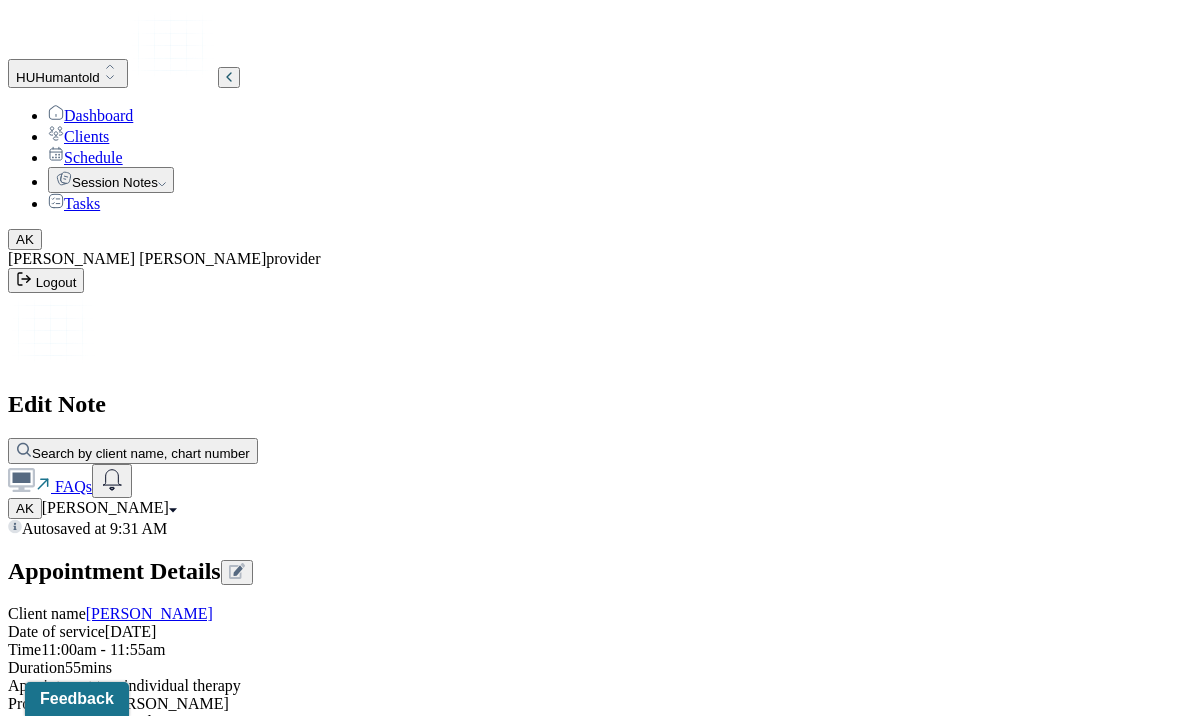 drag, startPoint x: 790, startPoint y: 442, endPoint x: 165, endPoint y: 315, distance: 637.7727 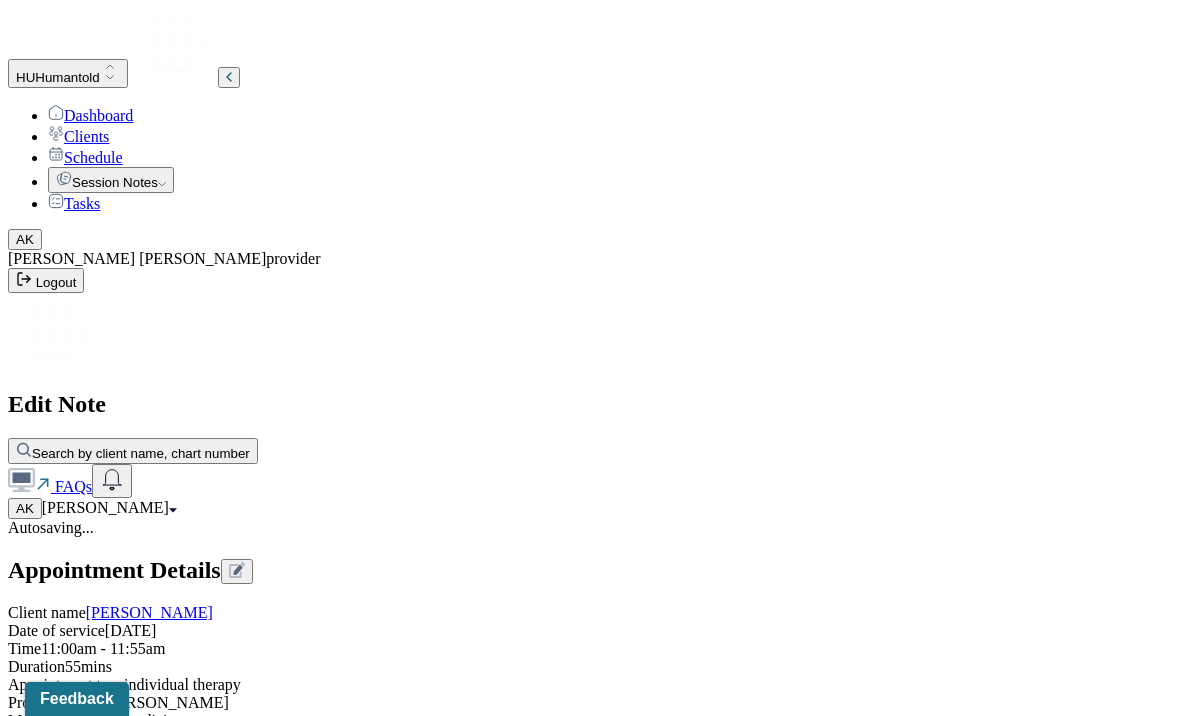 scroll, scrollTop: 16, scrollLeft: 0, axis: vertical 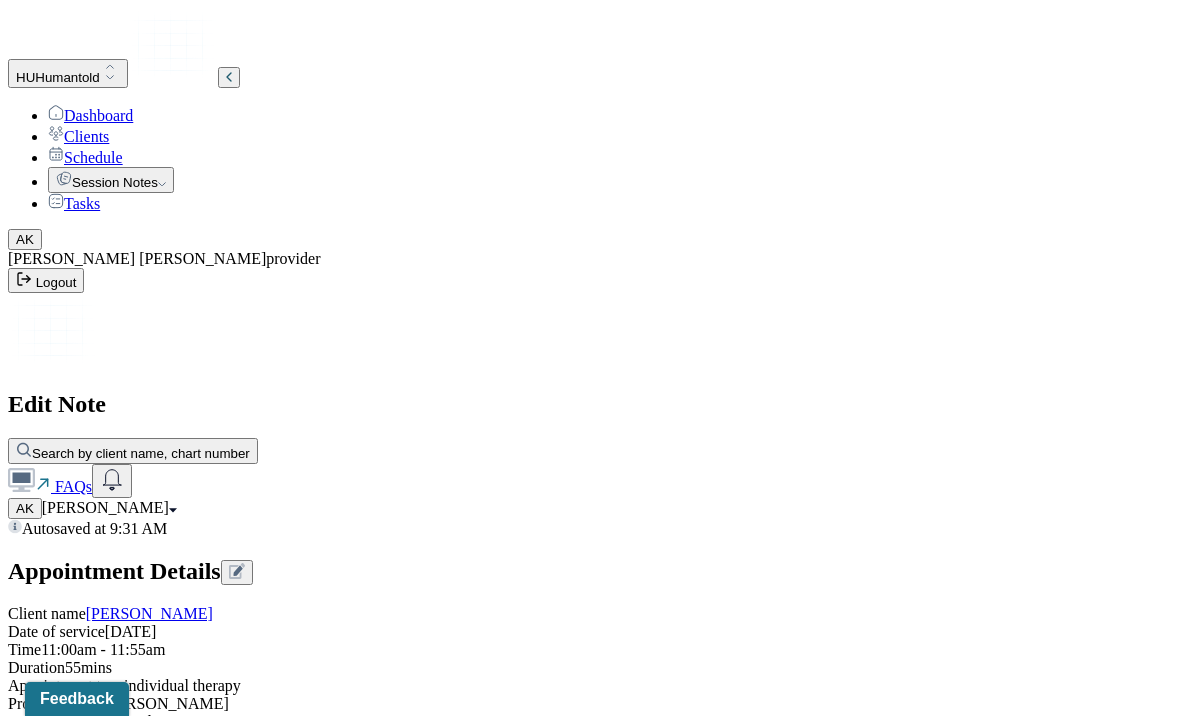 type on "The client reported experiencing stress, anxiety, frustration, and sadness. She remained engaged and open during the session, demonstrating increased comfort in expressing her emotions and sharing personal experiences. Behaviorally, she exhibited frequent shifts in posture and occasionally turned around in response to distractions from her cat. Her affect was congruent with the emotions discussed, and she maintained appropriate eye contact, indicating a willingness to process difficult feelings." 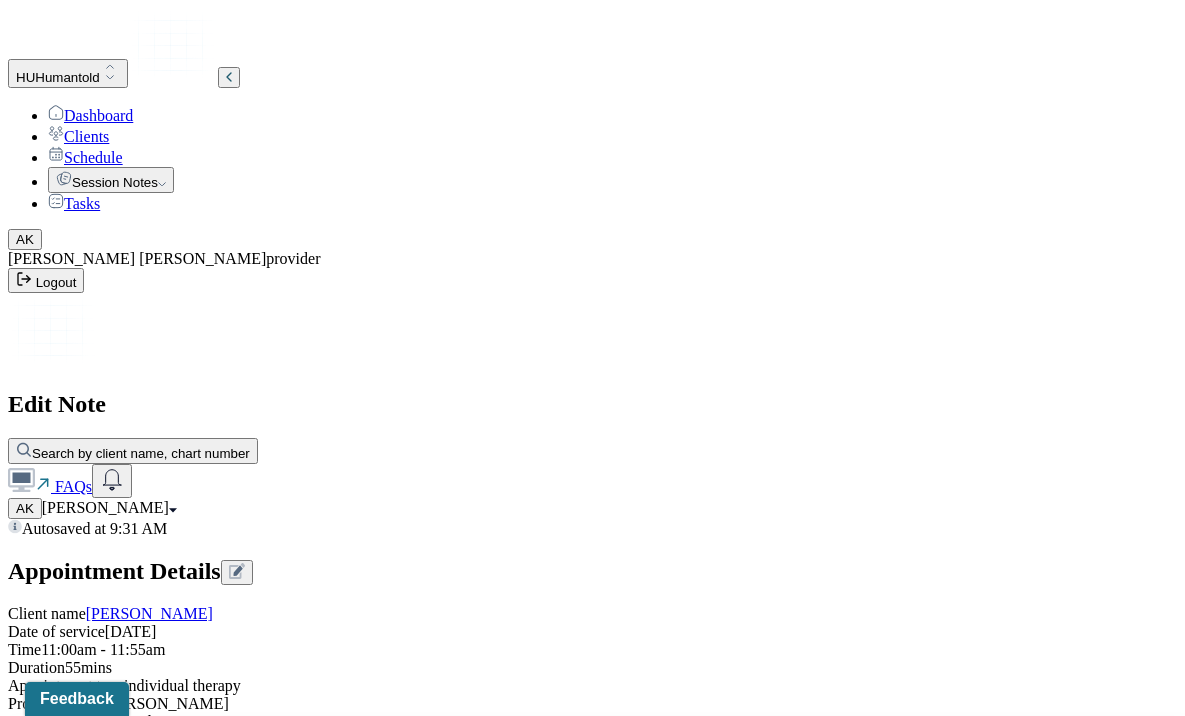click on "Attempts to alleviate the emotional disturbances" at bounding box center (600, 755) 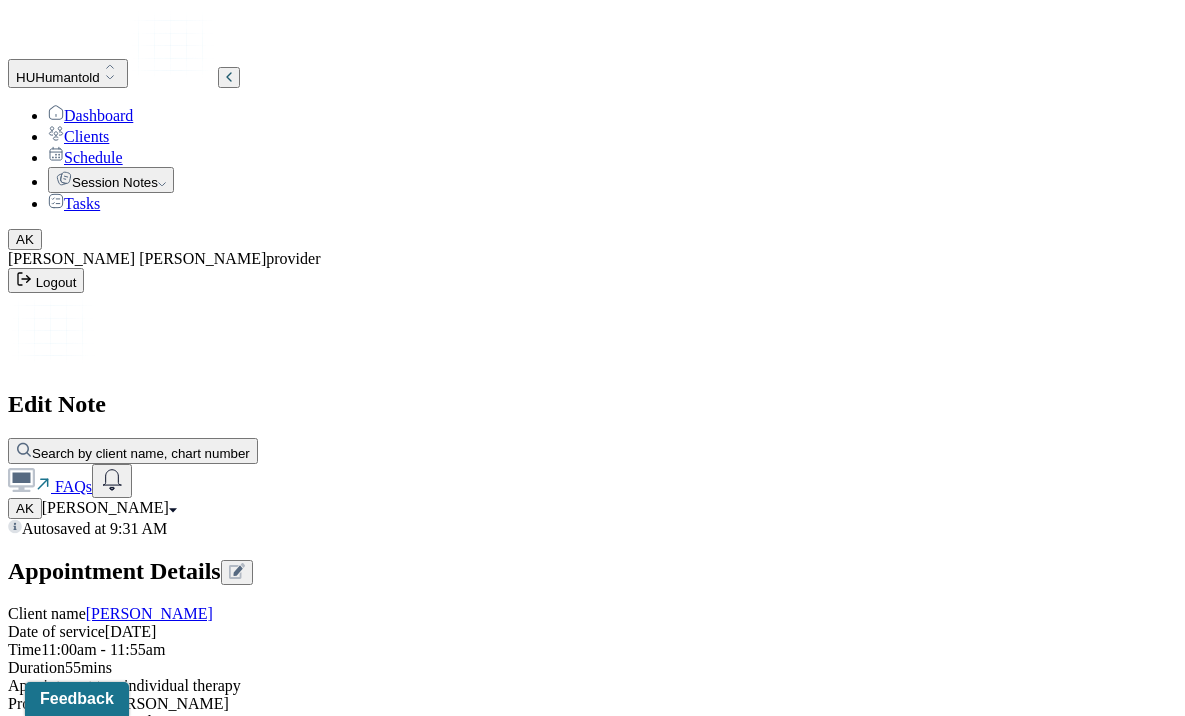drag, startPoint x: 487, startPoint y: 372, endPoint x: 416, endPoint y: 333, distance: 81.00617 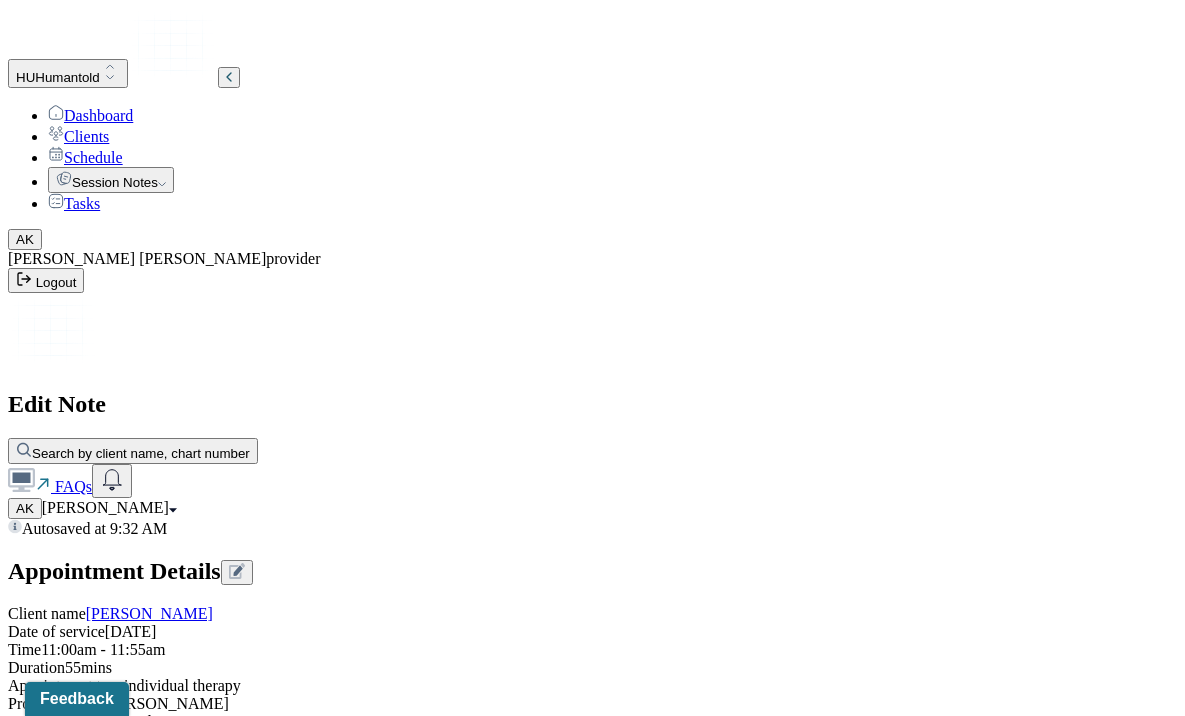 drag, startPoint x: 741, startPoint y: 344, endPoint x: 234, endPoint y: 324, distance: 507.39432 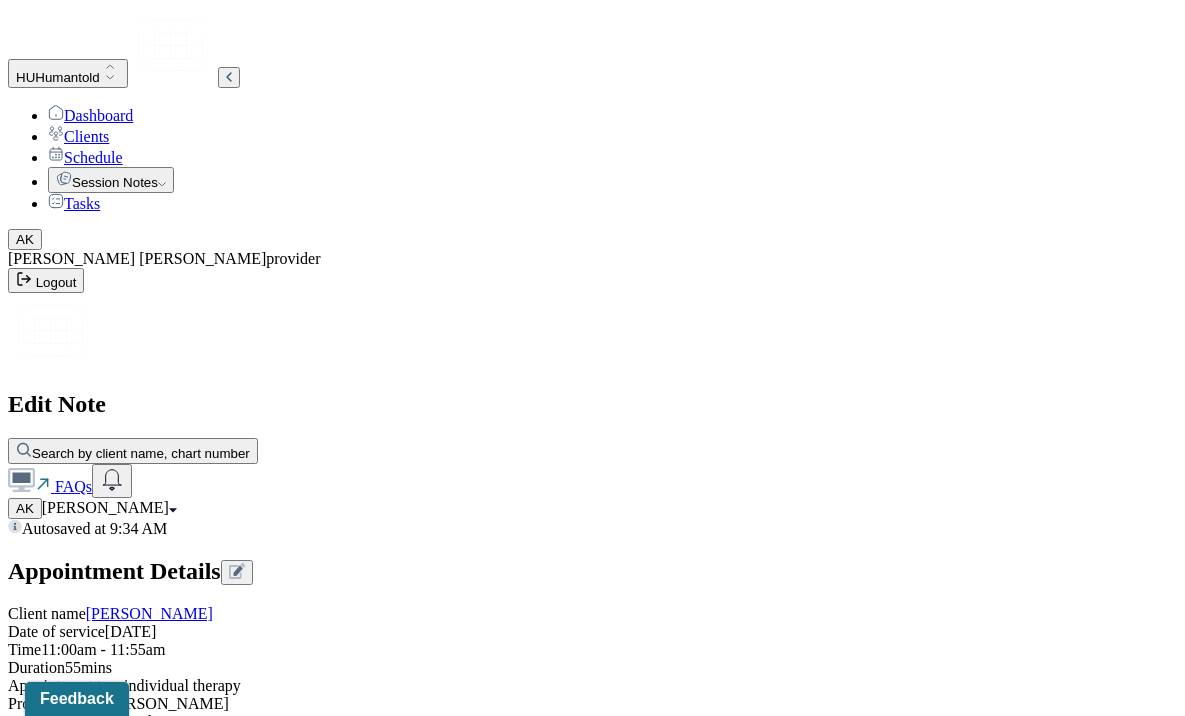 scroll, scrollTop: 8, scrollLeft: 0, axis: vertical 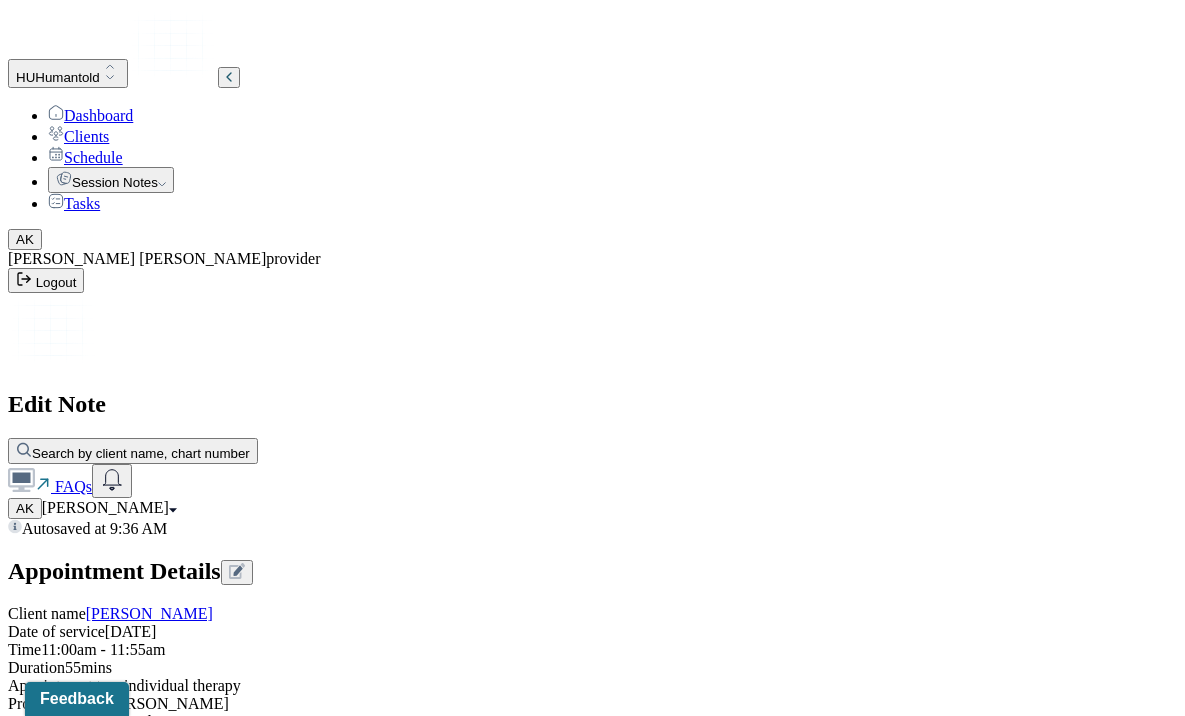 click on "The client demonstrated sustained attention, focus, and active engagement throughout the session. Their emotional expression, including moments of tearfulness, was consistent with their reported mood, which was predominantly marked by sadness and anxiety. The client’s facial expressions were somber, with downcast eyes and a tense jaw, particularly when discussing their brother’s arrest. Overall, the client appeared well-groomed and oriented, though their physical demeanor reflected emotional exhaustion and distress." at bounding box center [626, 2095] 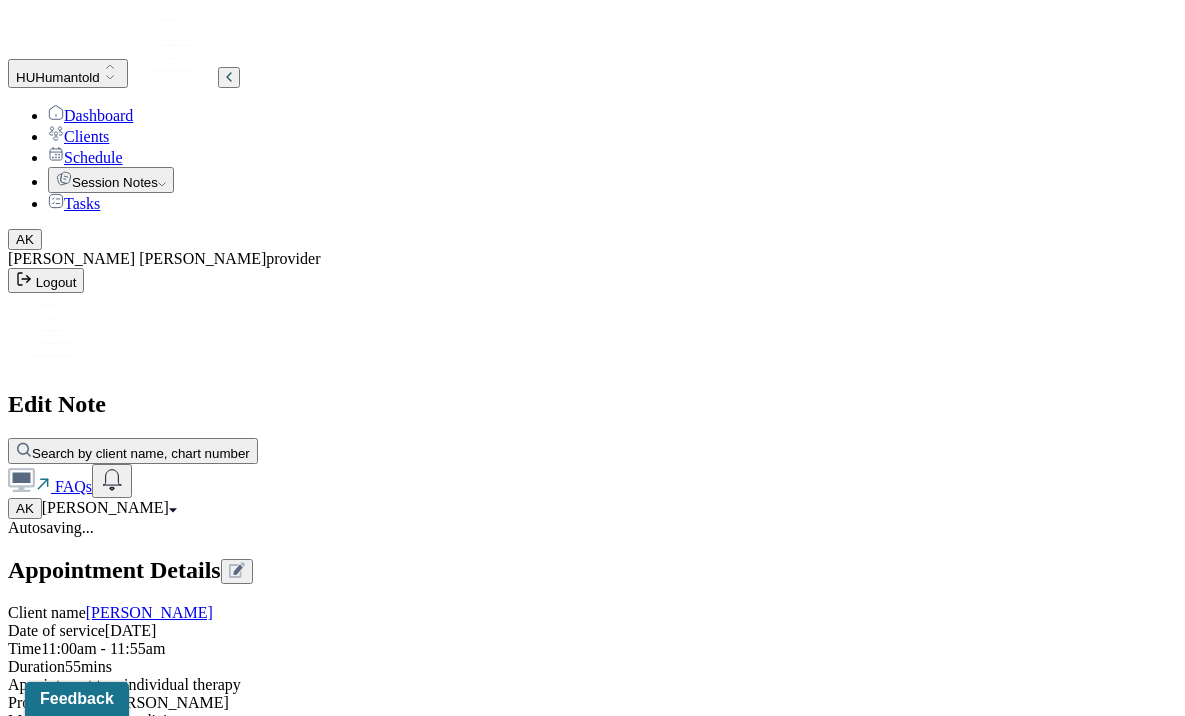 scroll, scrollTop: 1761, scrollLeft: 0, axis: vertical 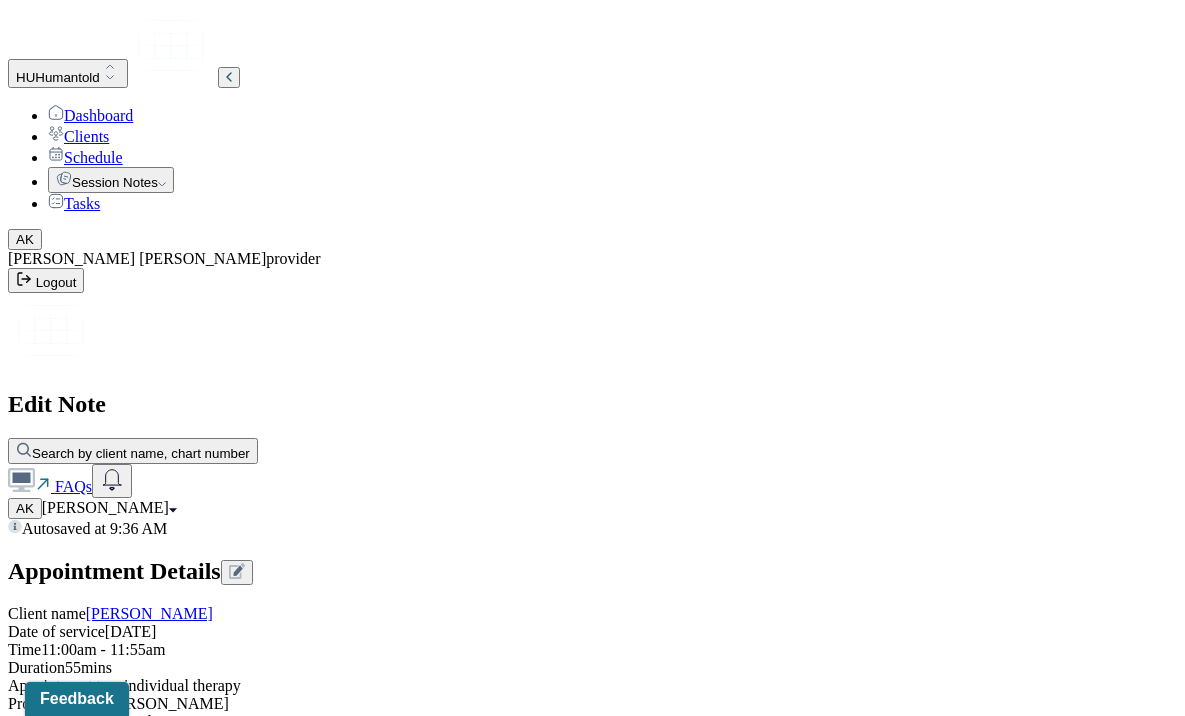 click on "The client demonstrated sustained attention, focus, and active engagement throughout the session. Their emotional expression, including moments of tearfulness, was consistent with their reported mood, which was predominantly marked by sadness and anxiety. The client’s facial expressions were somber, with downcast eyes and a tense jaw, particularly when discussing their brother’s arrest. The client appeared well-groomed and oriented, though their physical demeanor reflected emotional exhaustion and distress." at bounding box center [626, 2095] 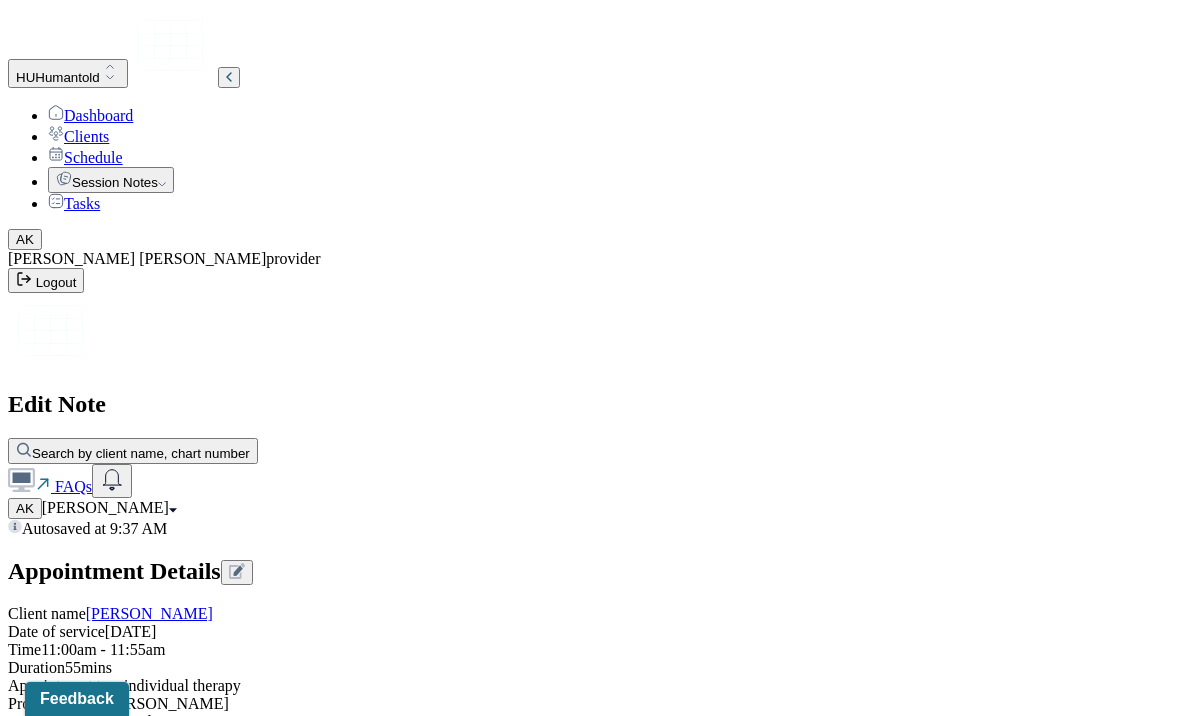 scroll, scrollTop: 40, scrollLeft: 0, axis: vertical 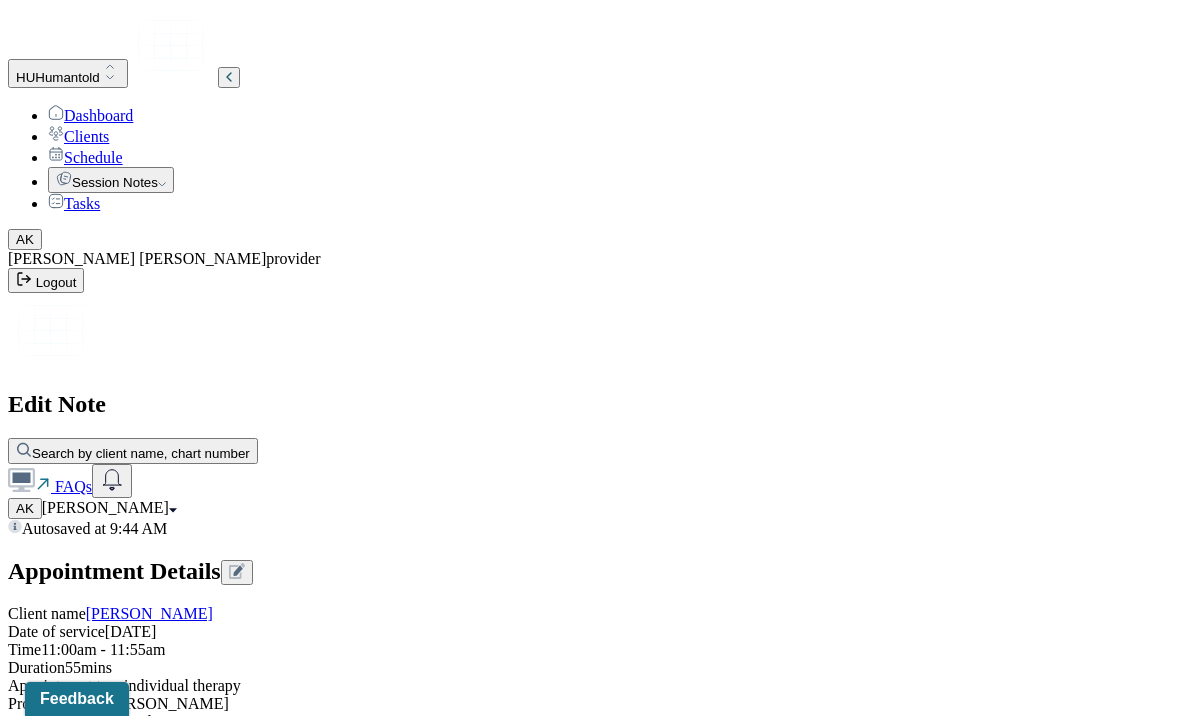 click on "The client reported ongoing experiences of [MEDICAL_DATA], irritability, tension, and anxiety, which remain difficult to manage and are consistent with her current mental health diagnosis. The client was supported and encouraged to express her concerns, fears, and expectations regarding sibling's behavior. The client's ability to control the outcome of circumstances was examined, and the effectiveness of her worry on that outcome was also examined.
To support anxiety reduction, the client was encouraged to create boundaries with her sibling and focus on what is in her control with her brother's behavior and giving support." at bounding box center [88, 2261] 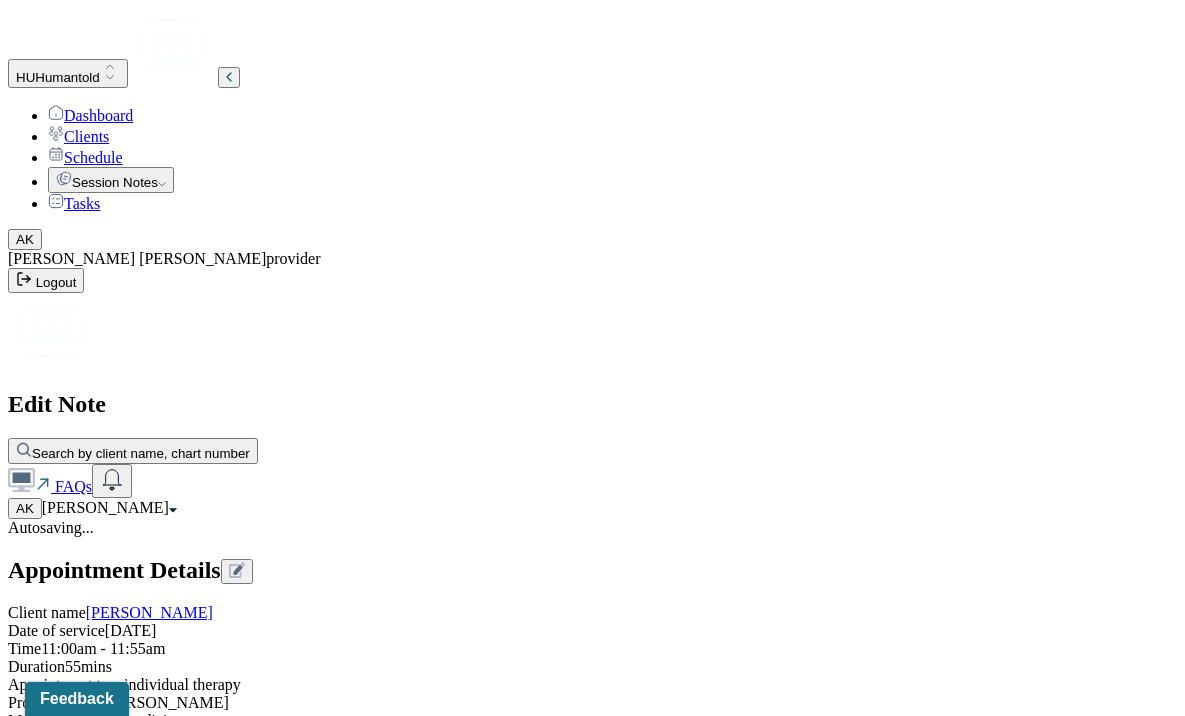 scroll, scrollTop: 0, scrollLeft: 0, axis: both 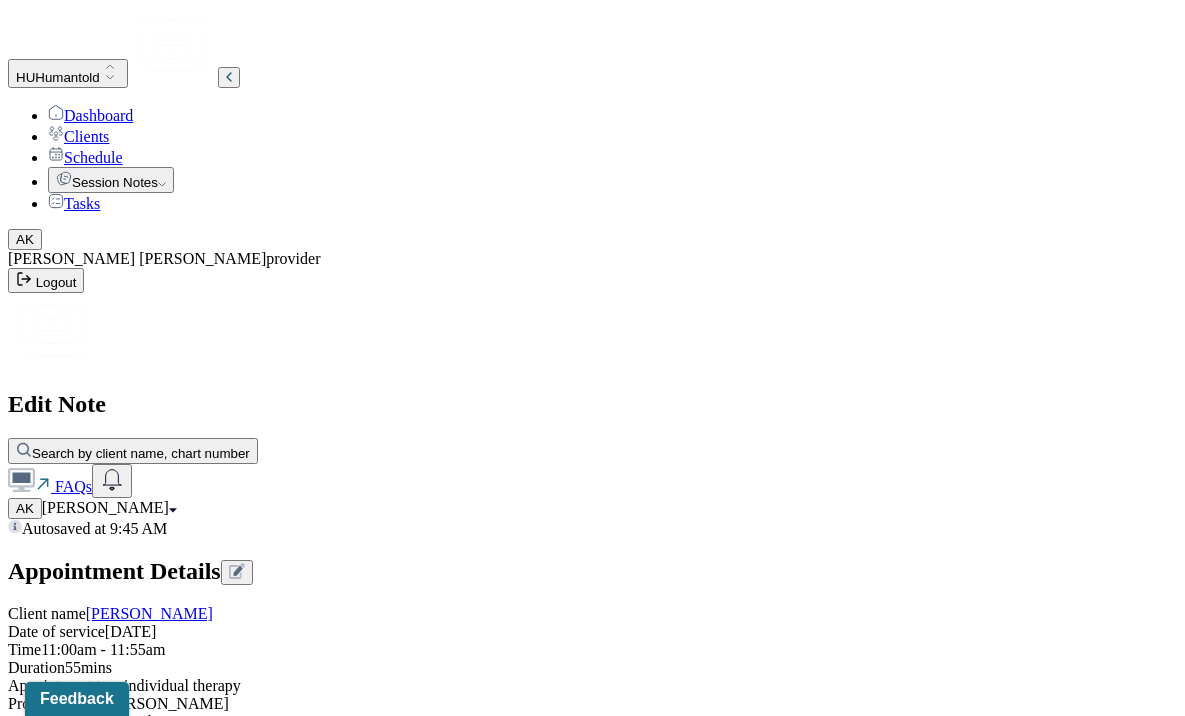 type on "The client reported ongoing experiences of [MEDICAL_DATA], irritability, tension, and anxiety, which remain difficult to manage and are consistent with her current mental health diagnosis. The client was supported and encouraged to express her concerns, fears, and expectations regarding sibling's behavior. The client's ability to control the outcome of circumstances was examined, and the effectiveness of her worry on that outcome was also examined. To support anxiety reduction, the client was encouraged to create boundaries with her sibling and focus on what is in her control with her brother's behavior and giving support." 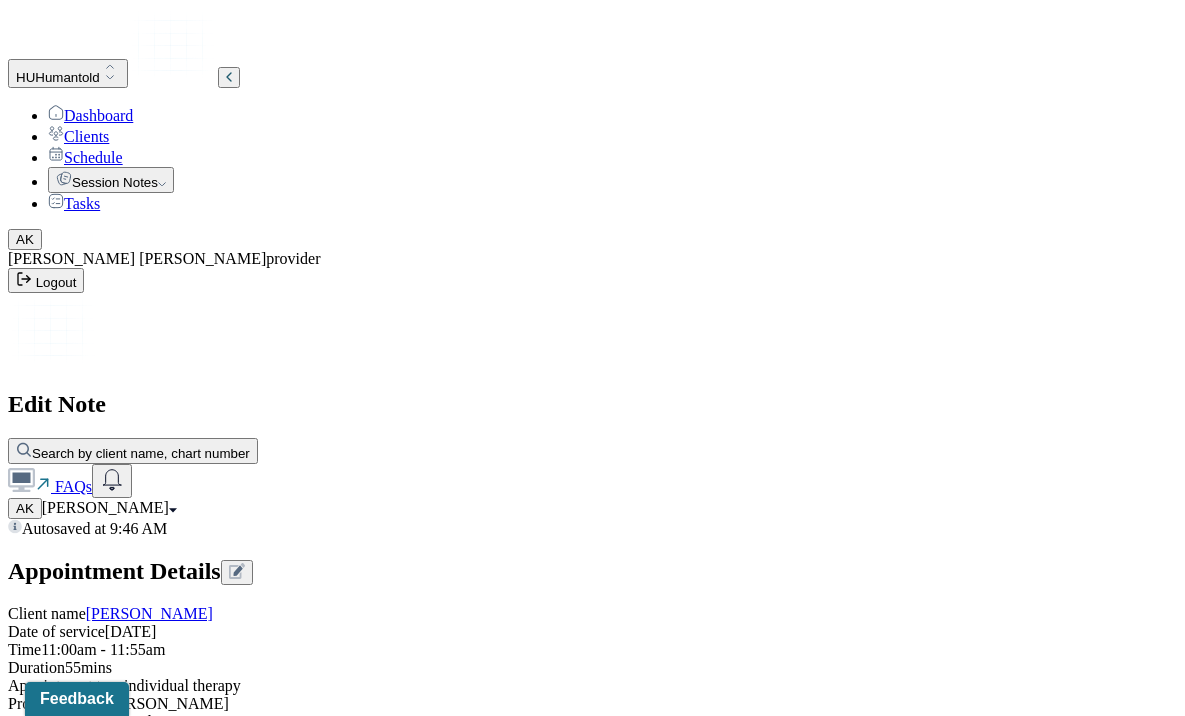 drag, startPoint x: 384, startPoint y: 496, endPoint x: 306, endPoint y: 477, distance: 80.280754 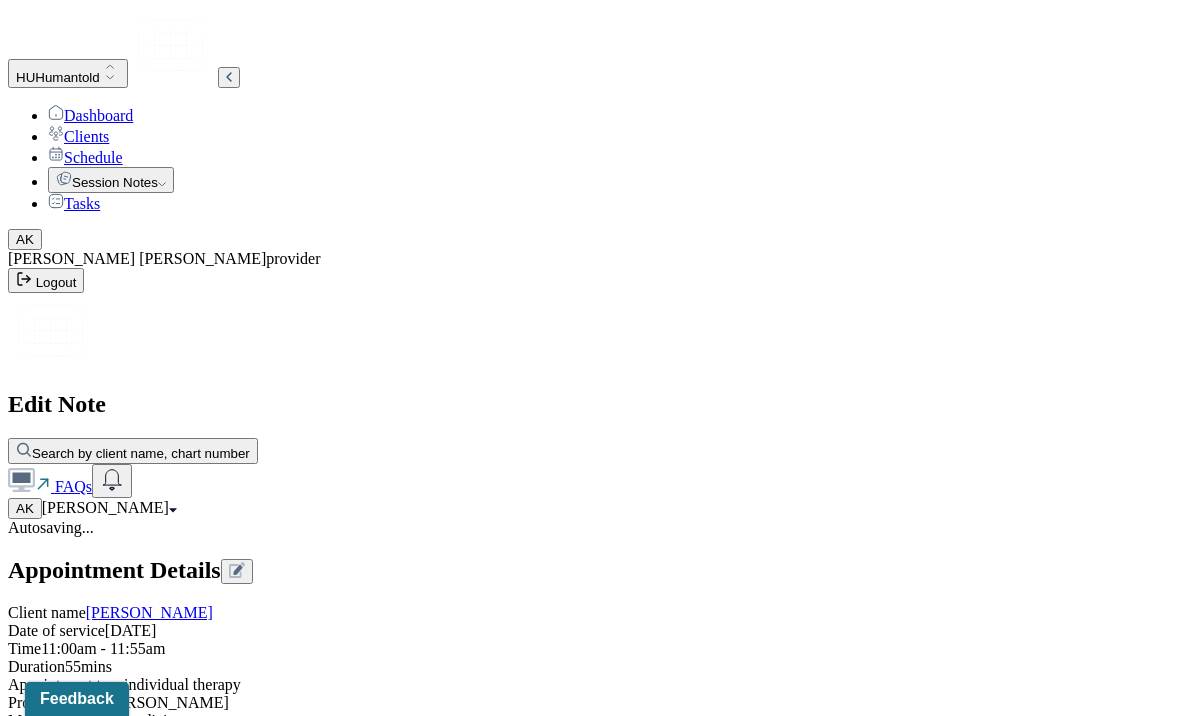 click on "Assessment" at bounding box center [592, 2144] 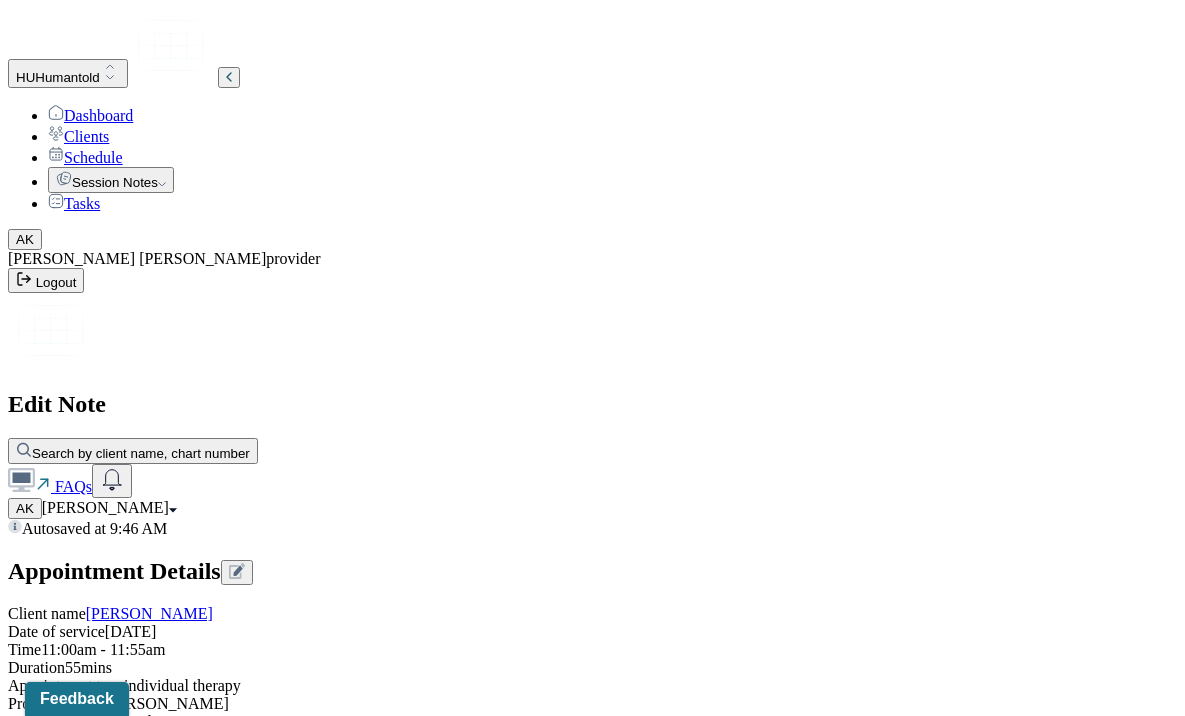 scroll, scrollTop: 1792, scrollLeft: 0, axis: vertical 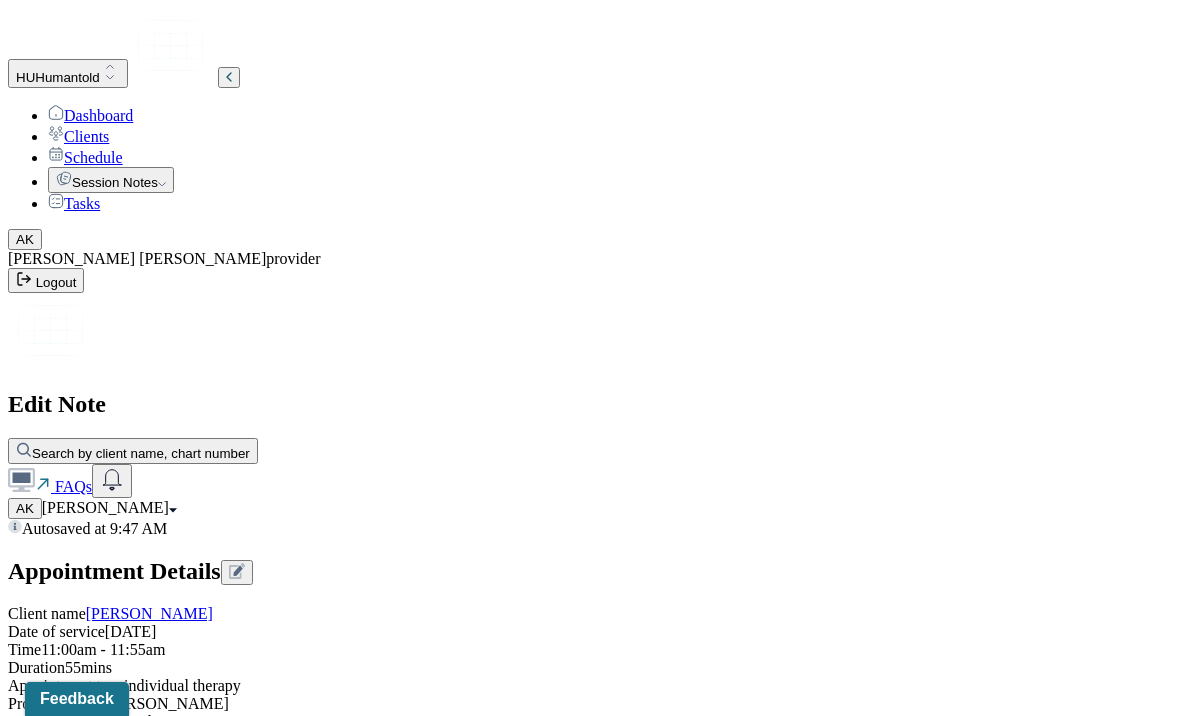 drag, startPoint x: 1045, startPoint y: 326, endPoint x: 724, endPoint y: 292, distance: 322.7956 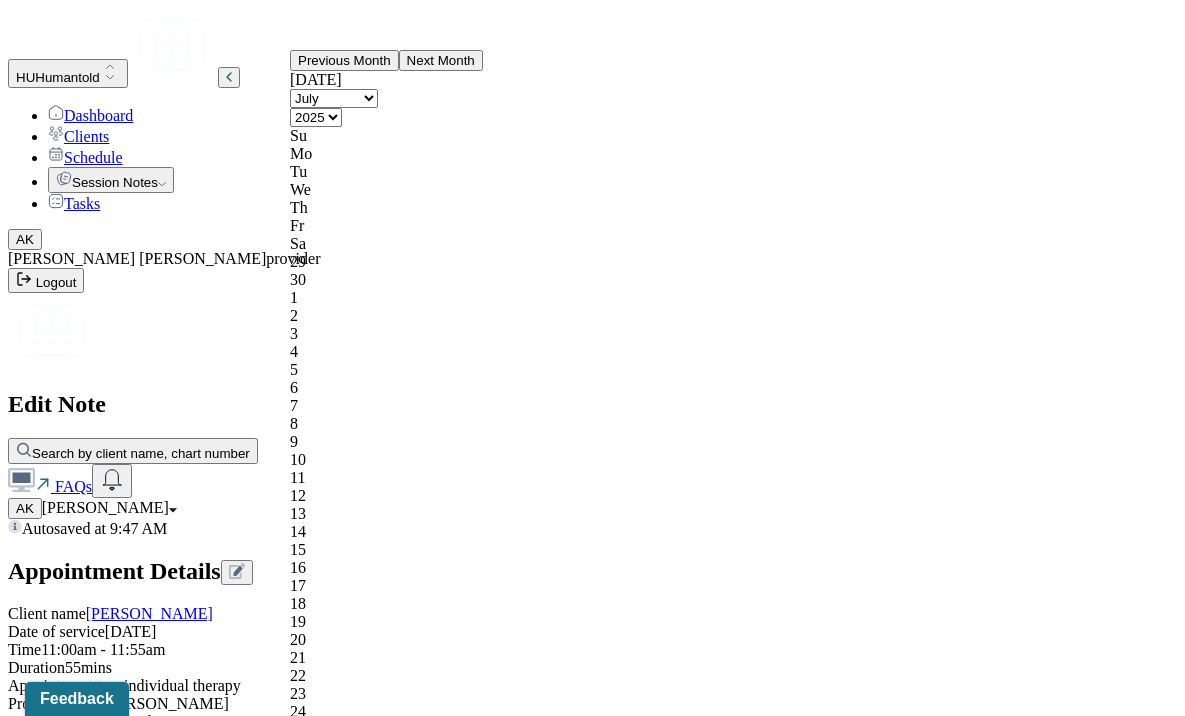click on "[DATE]" at bounding box center [96, 3358] 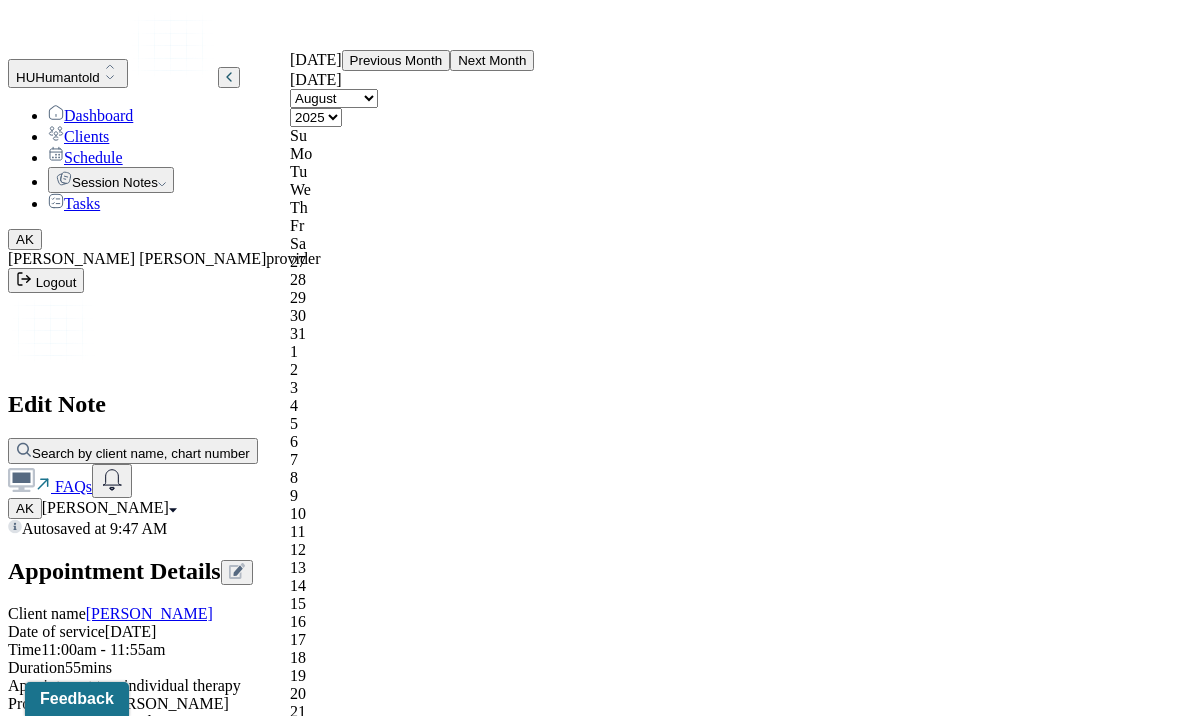 click on "19" at bounding box center [412, 676] 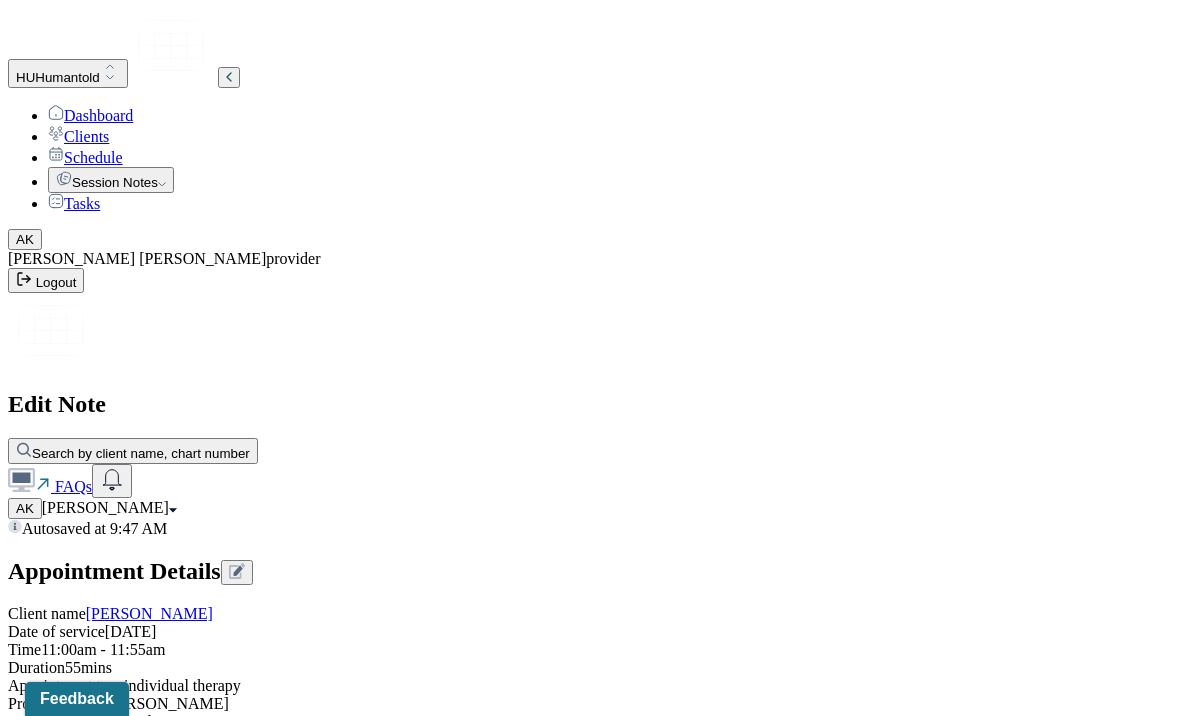 drag, startPoint x: 1024, startPoint y: 373, endPoint x: 279, endPoint y: 273, distance: 751.68146 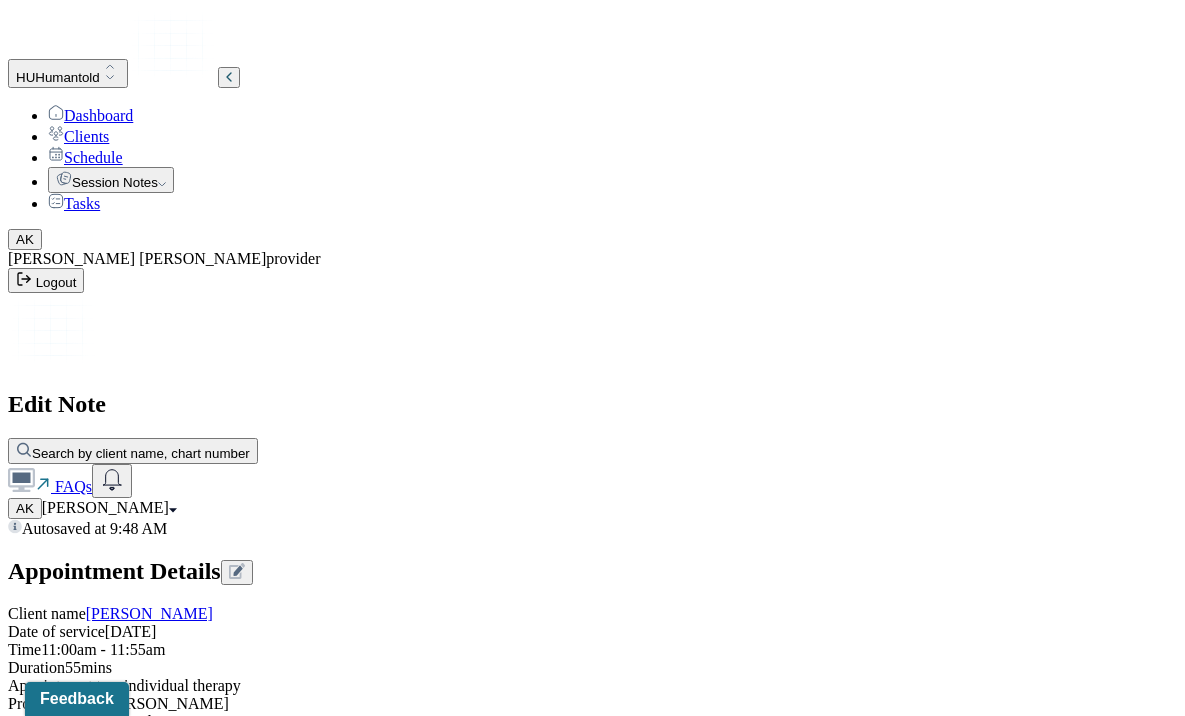 click on "The client demonstrated sustained attention and articulated his thoughts with clarity and insight throughout the session. He appeared emotionally attuned and receptive to feedback, showing a willingness to explore challenging topics and reflect on his behaviors and patterns. His responses indicated growing self-awareness, and he actively collaborated in identifying strategies for coping and [MEDICAL_DATA]." at bounding box center [88, 3609] 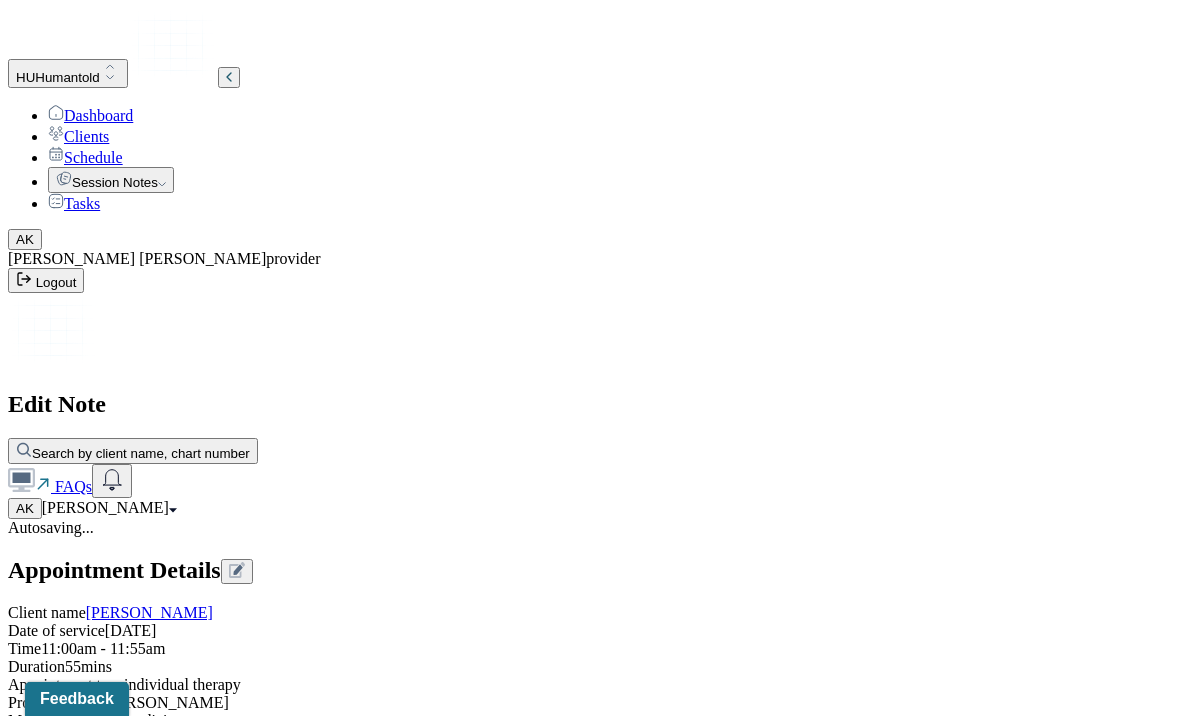 scroll, scrollTop: 3452, scrollLeft: 0, axis: vertical 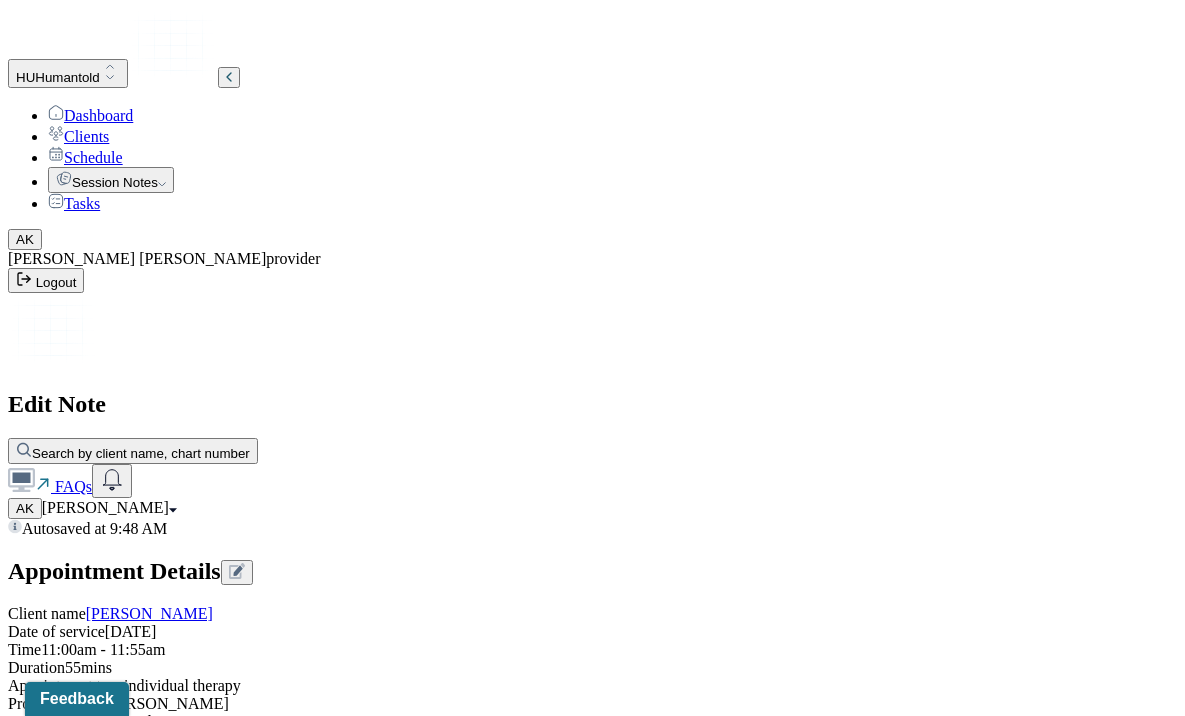 type on "The client demonstrated sustained attention and articulated his thoughts with clarity and insight throughout the session. She appeared emotionally attuned and receptive to feedback, showing a willingness to explore challenging topics and reflect on her behaviors and patterns. Her responses indicated growing self-awareness, and she actively collaborated in identifying strategies for coping and [MEDICAL_DATA]." 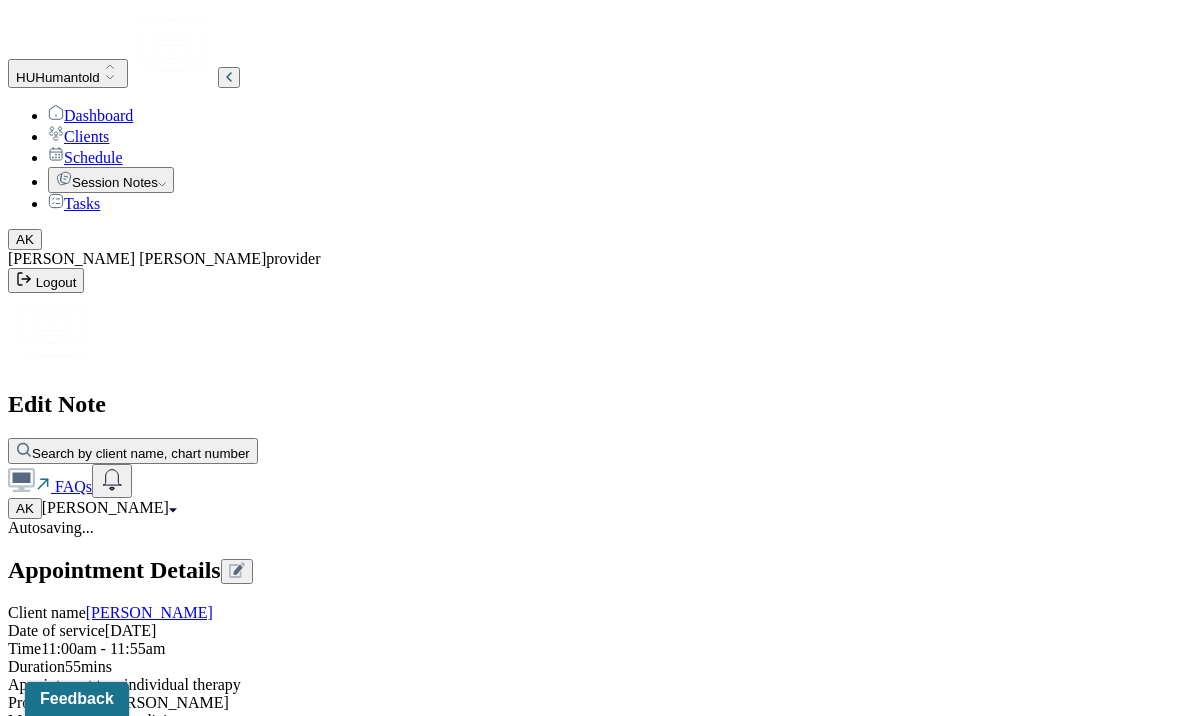 scroll, scrollTop: 0, scrollLeft: 0, axis: both 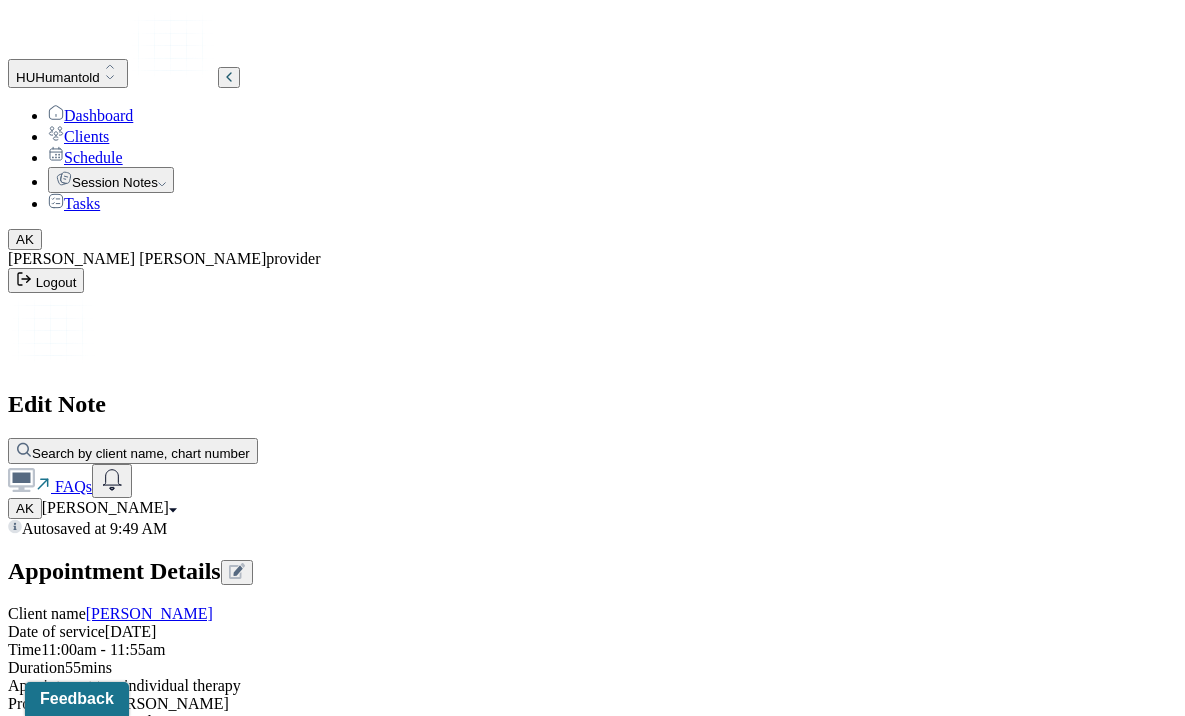 type 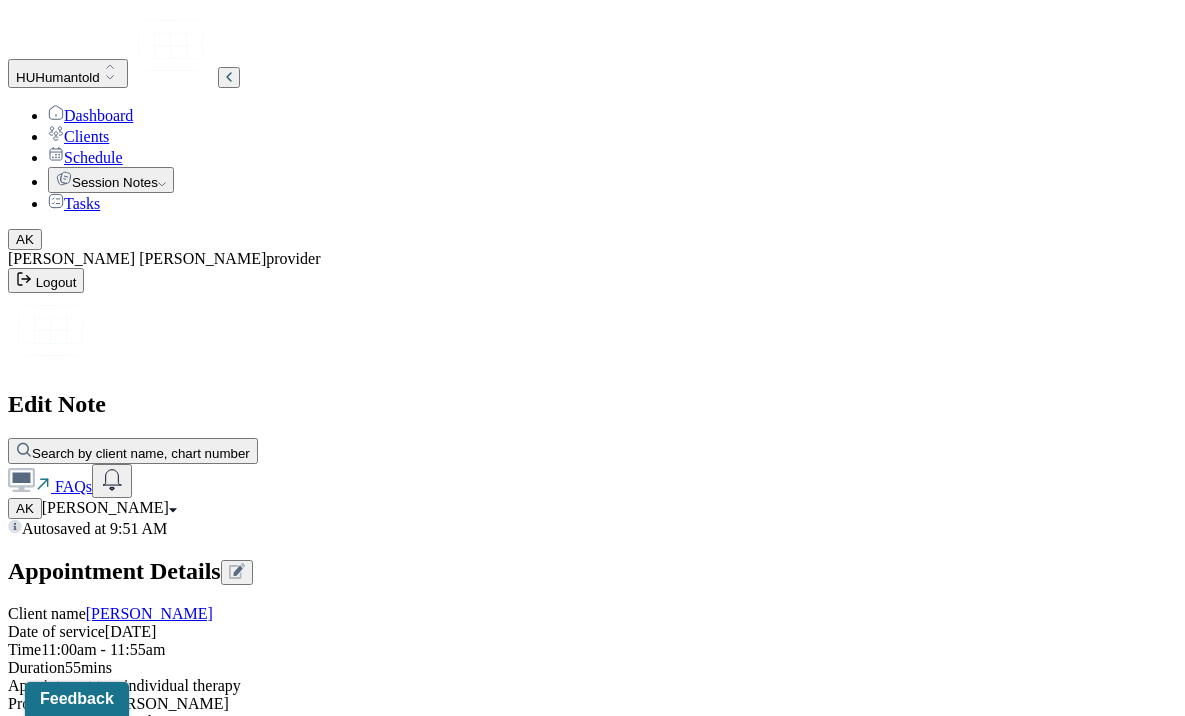 scroll, scrollTop: 3478, scrollLeft: 0, axis: vertical 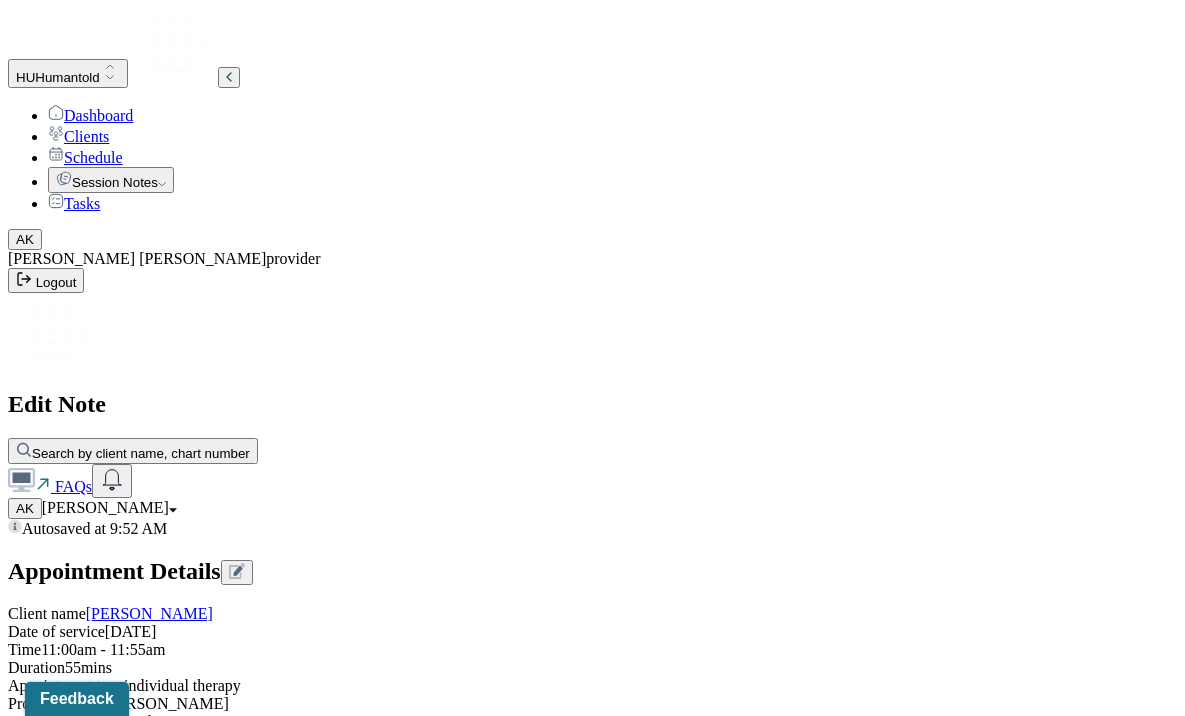 type on "The client reported experiencing fewer dissociative episodes compared to previous weeks. She noted an increased awareness of her emotional state and physical surroundings, which has contributed to improved grounding." 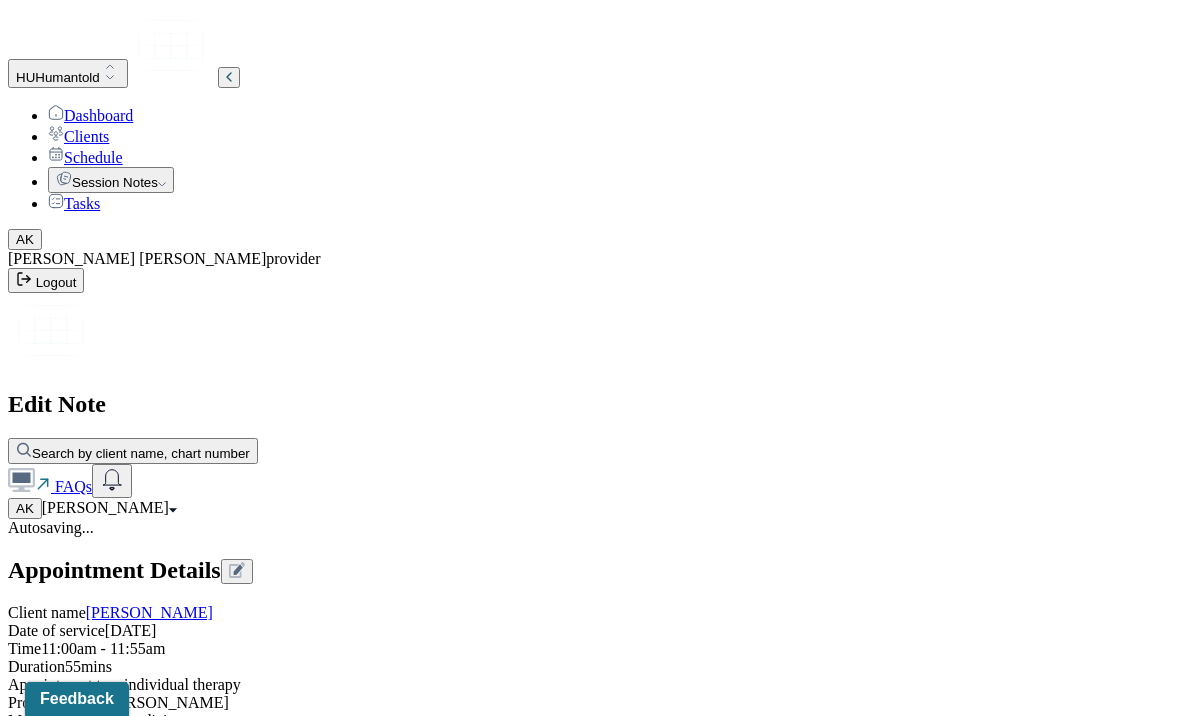 drag, startPoint x: 1122, startPoint y: 292, endPoint x: 535, endPoint y: 265, distance: 587.6206 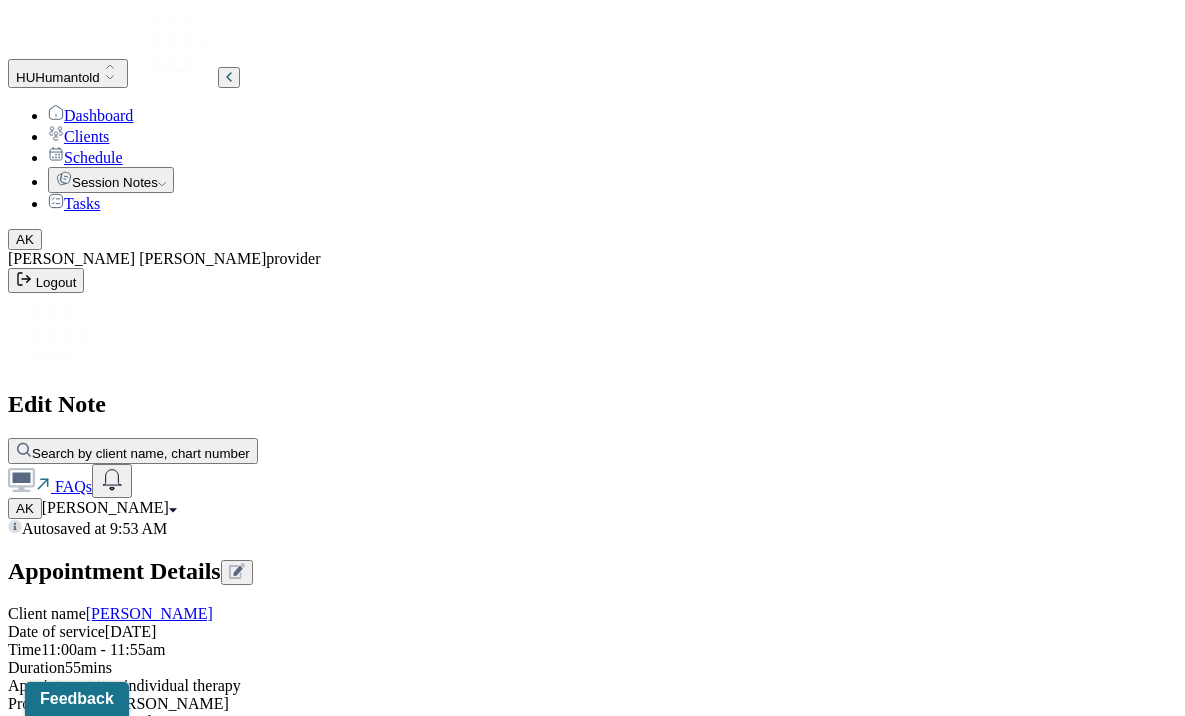 type on "The client is processing conflict between parents growing up." 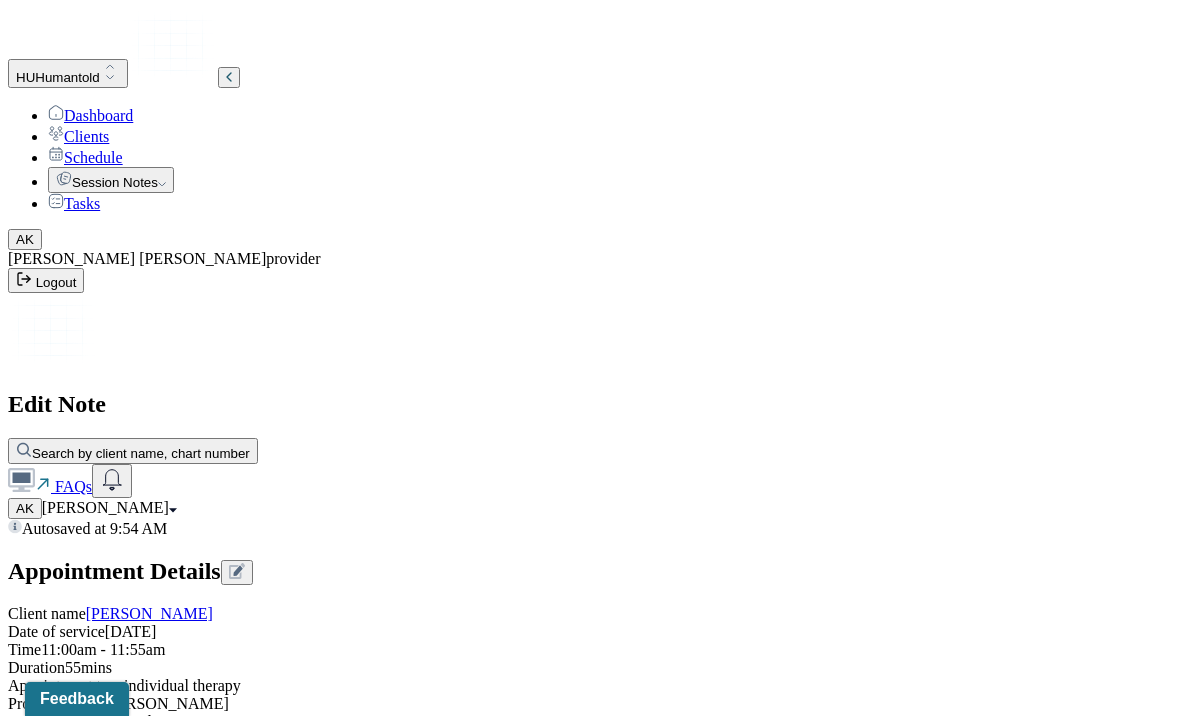 type on "ALK" 